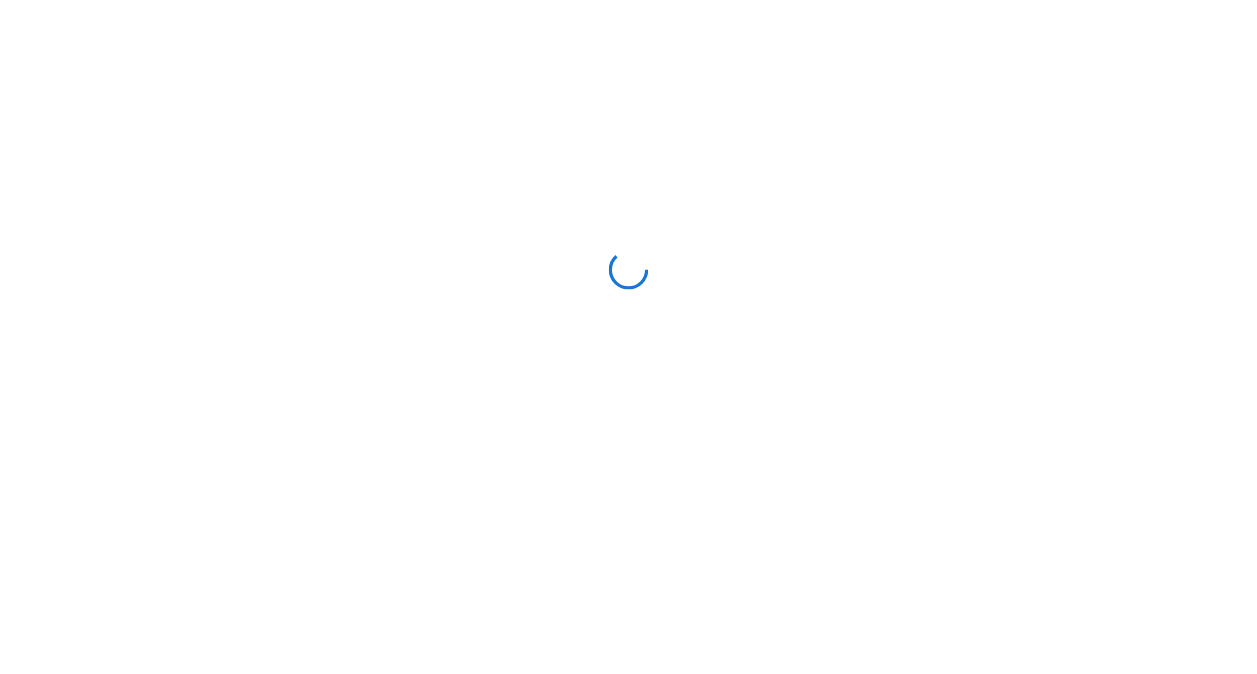scroll, scrollTop: 0, scrollLeft: 0, axis: both 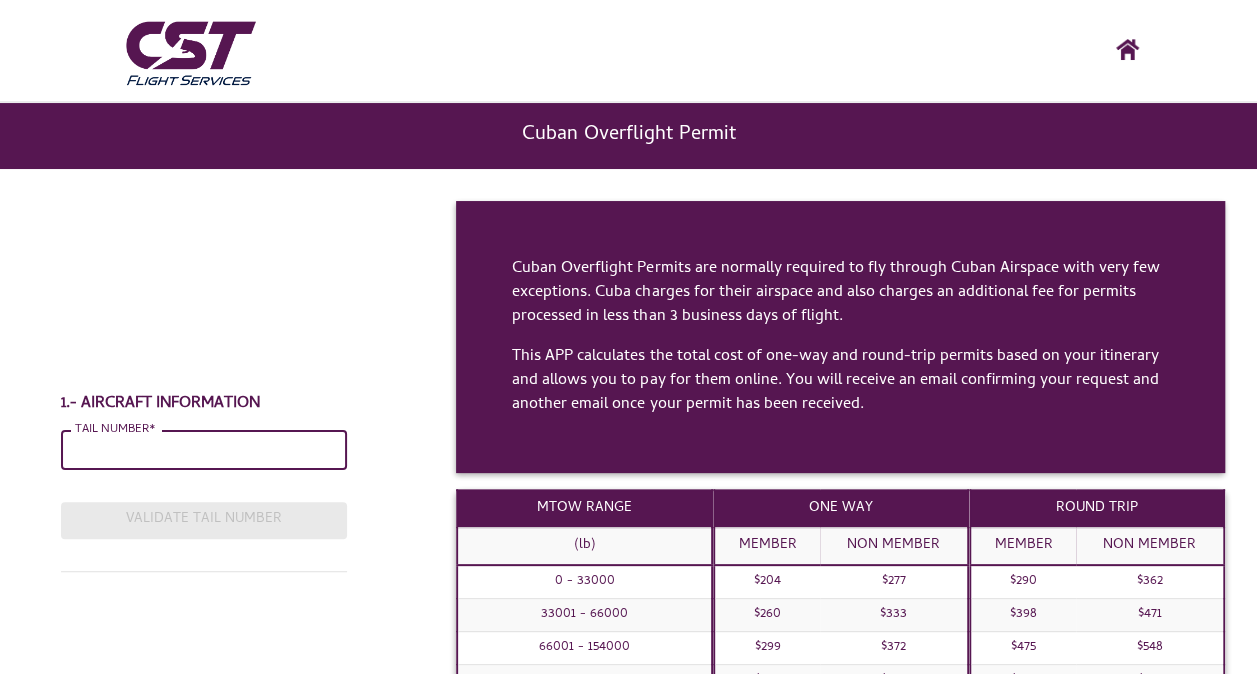 drag, startPoint x: 135, startPoint y: 438, endPoint x: 116, endPoint y: 445, distance: 20.248457 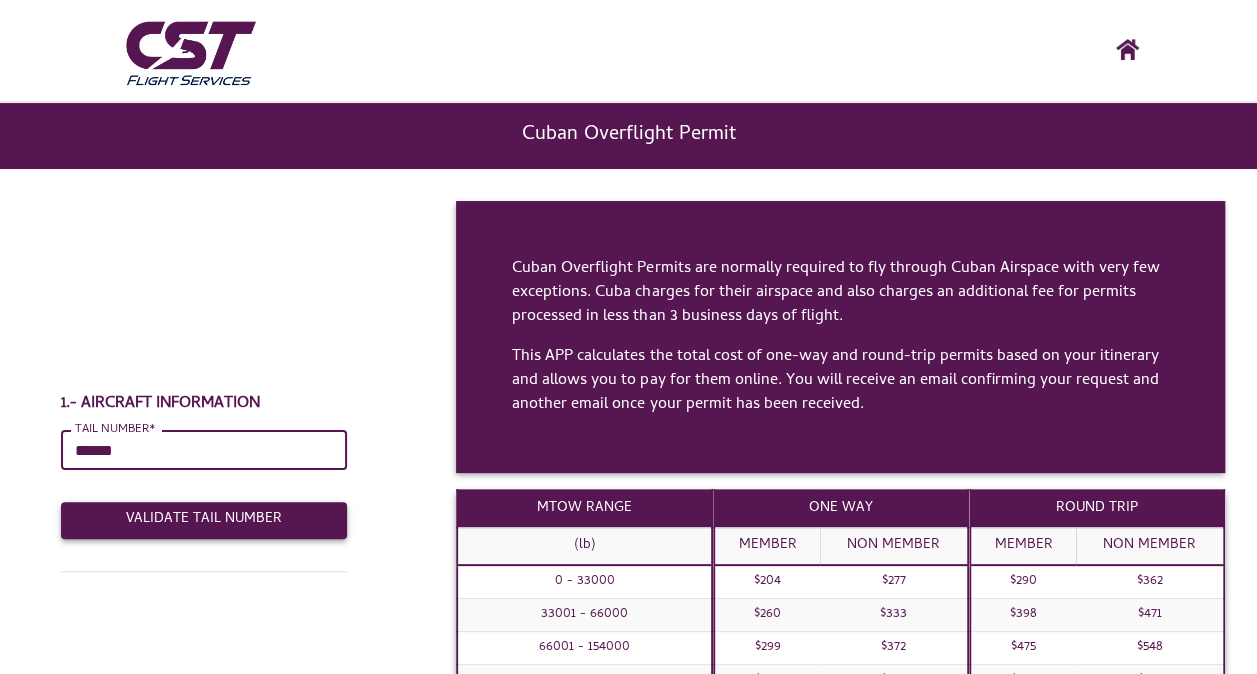 type on "******" 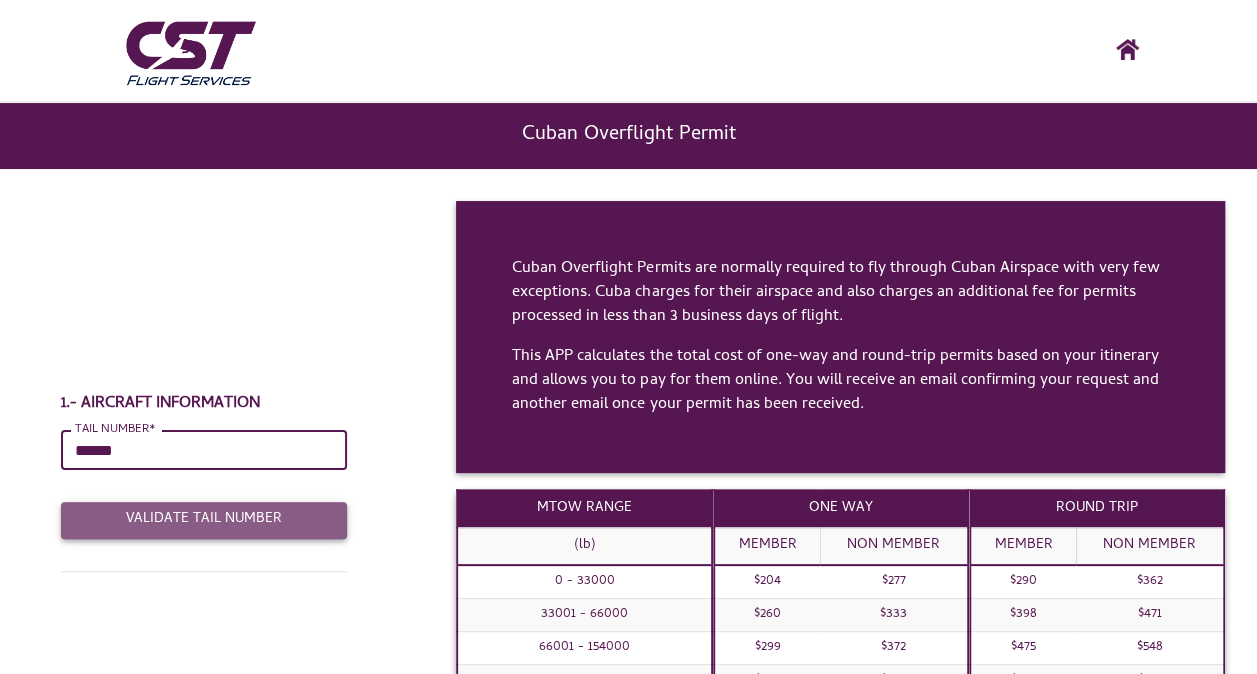 click on "Validate Tail Number" at bounding box center [204, 520] 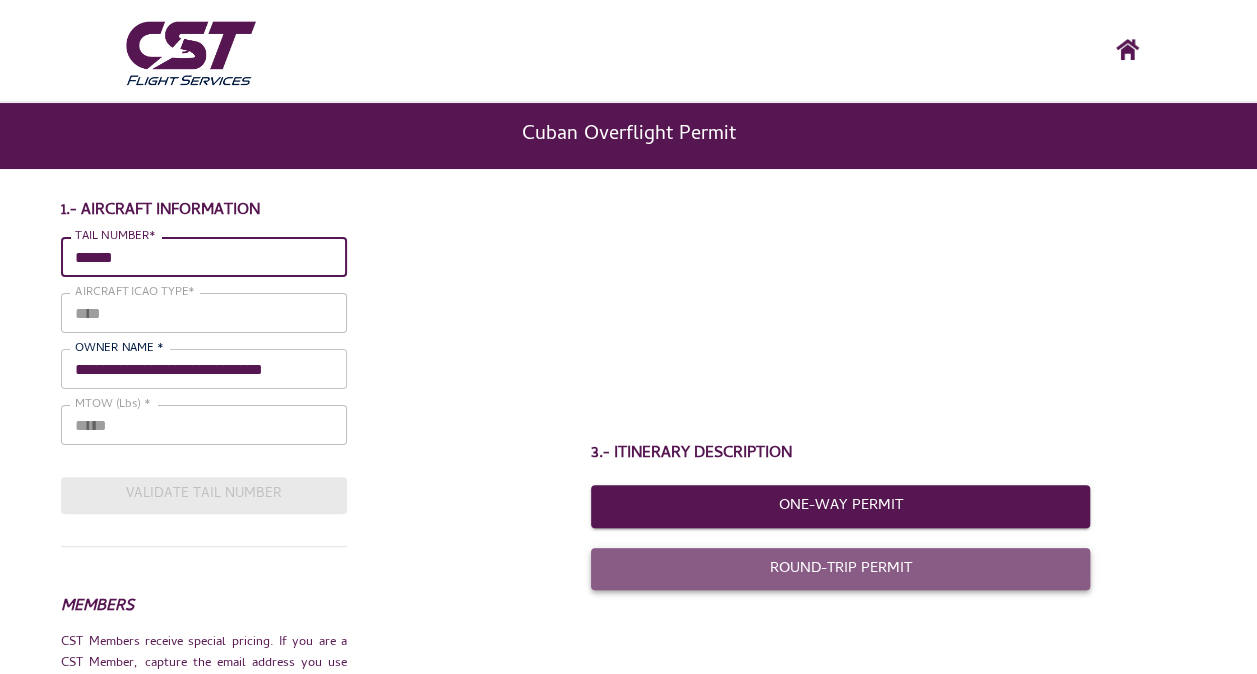 click on "Round-Trip Permit" at bounding box center (841, 569) 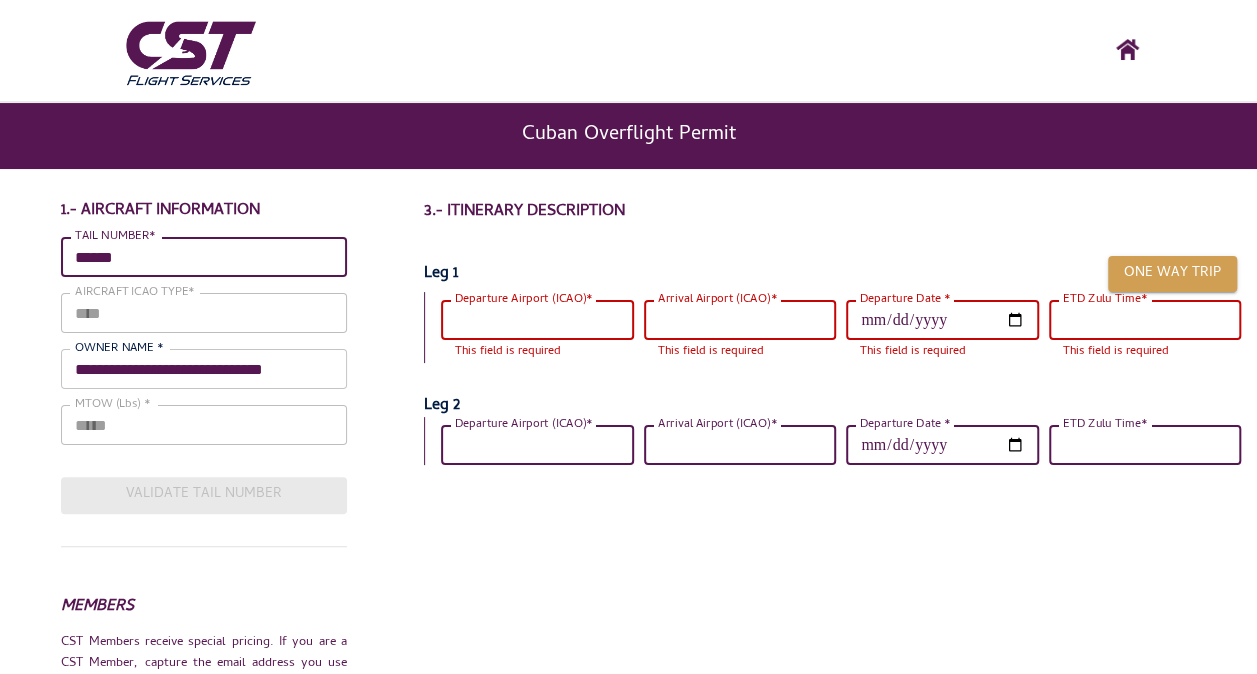 click on "Departure Airport (ICAO)*" at bounding box center (537, 320) 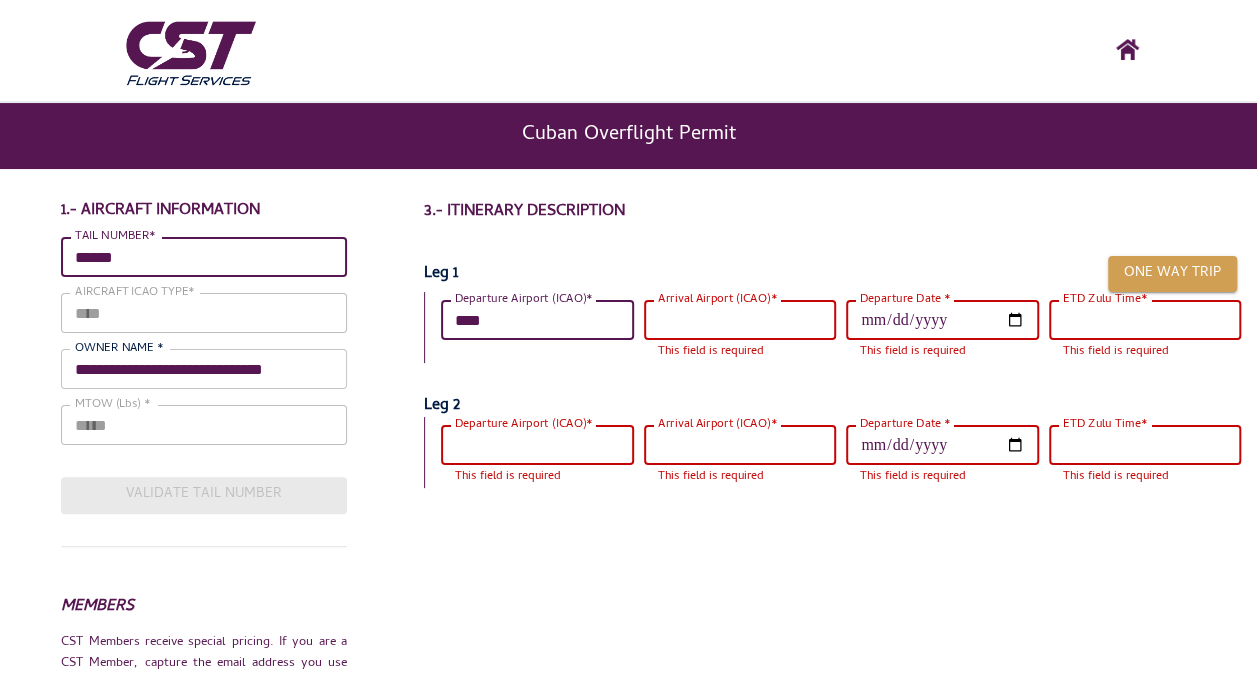 type on "****" 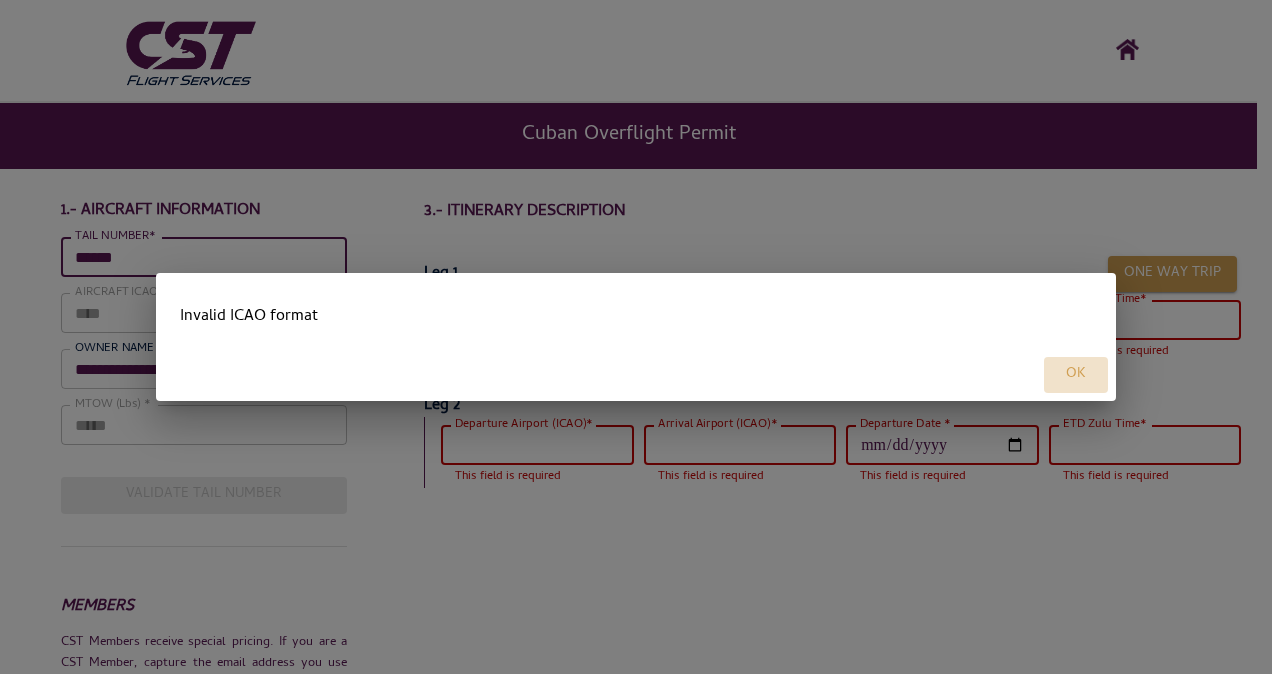 click on "OK" at bounding box center [1076, 375] 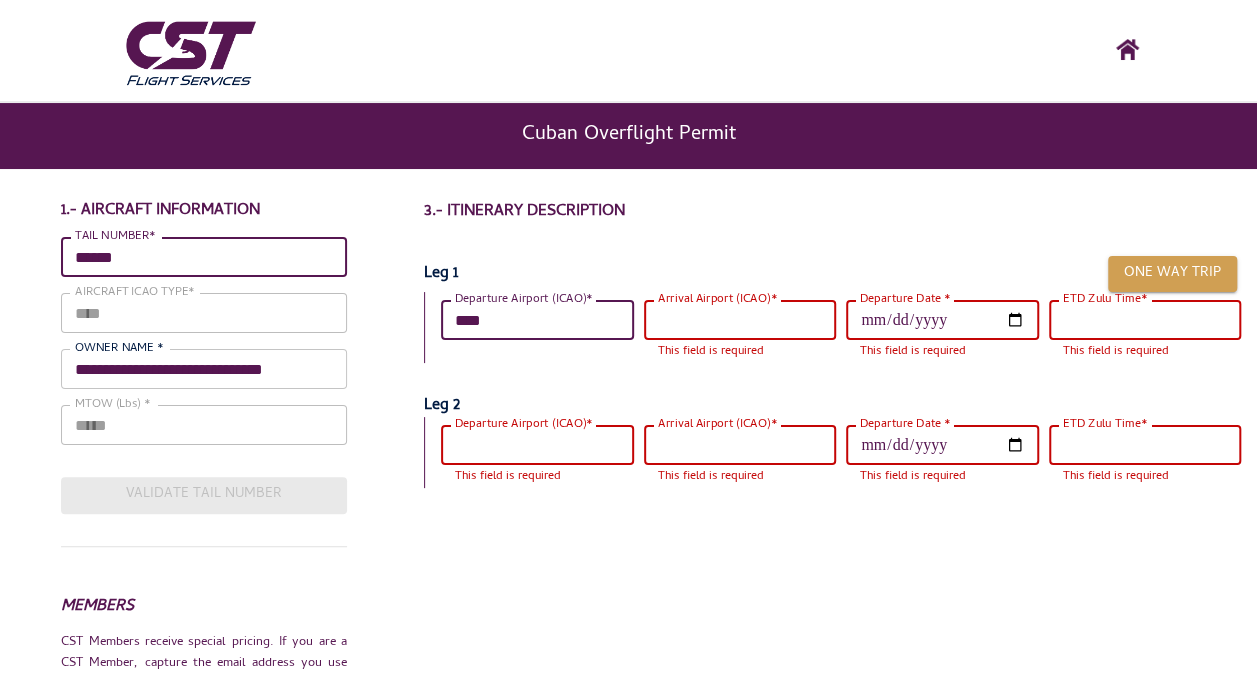 click on "Arrival Airport (ICAO)*" at bounding box center (740, 320) 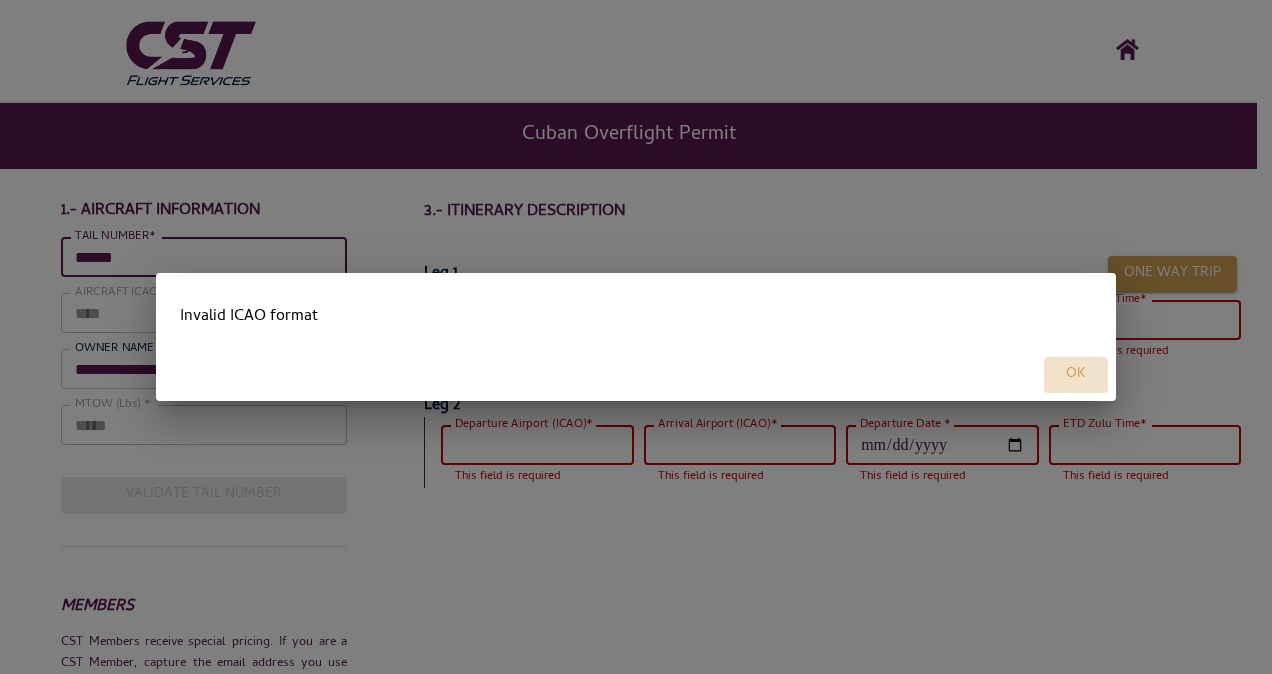 click on "OK" at bounding box center [1076, 375] 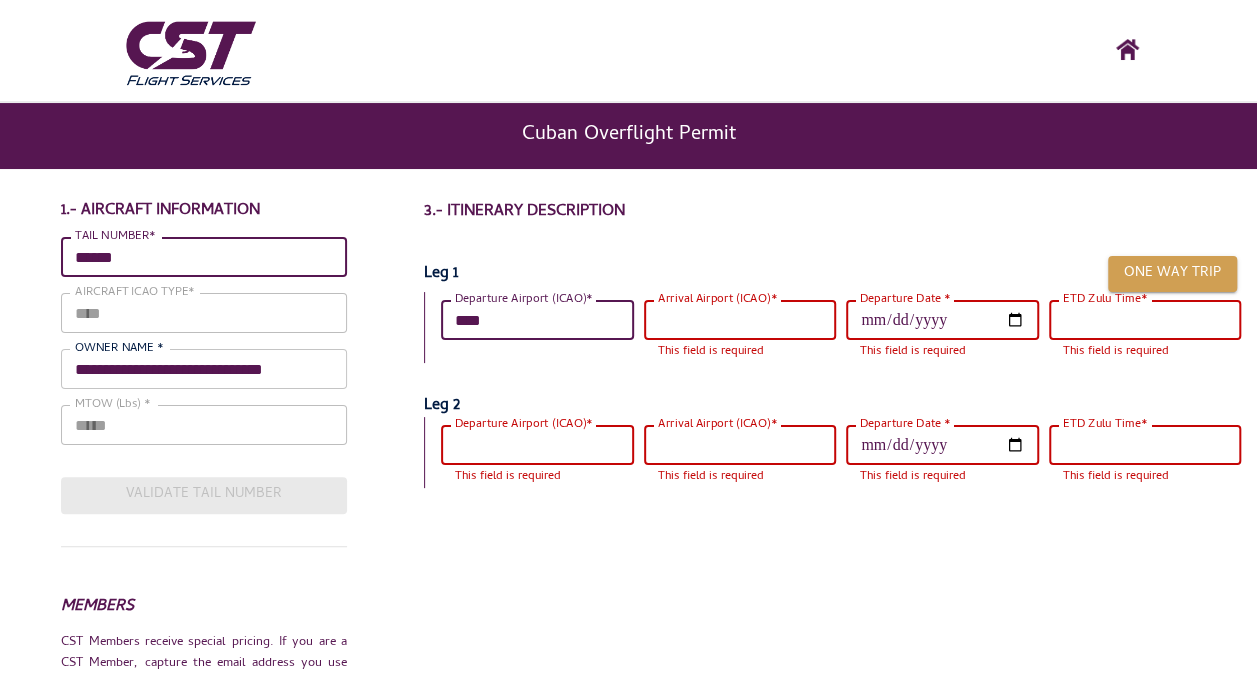 click on "Arrival Airport (ICAO)*" at bounding box center (740, 320) 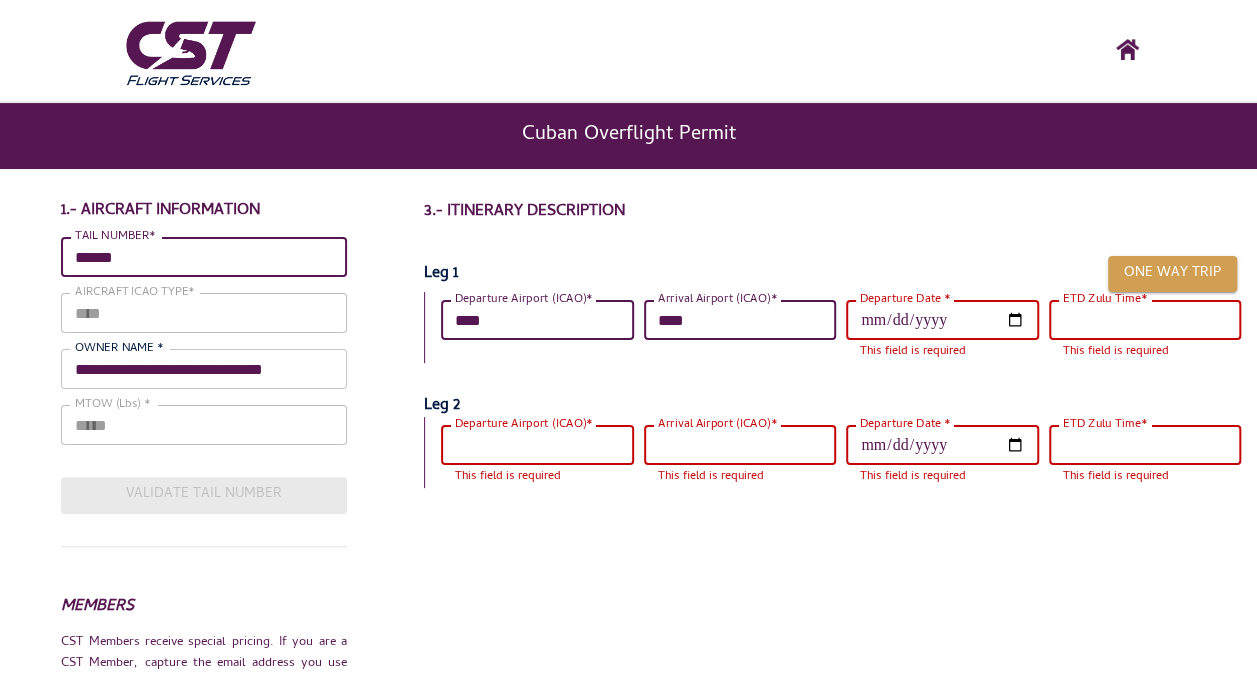 type on "****" 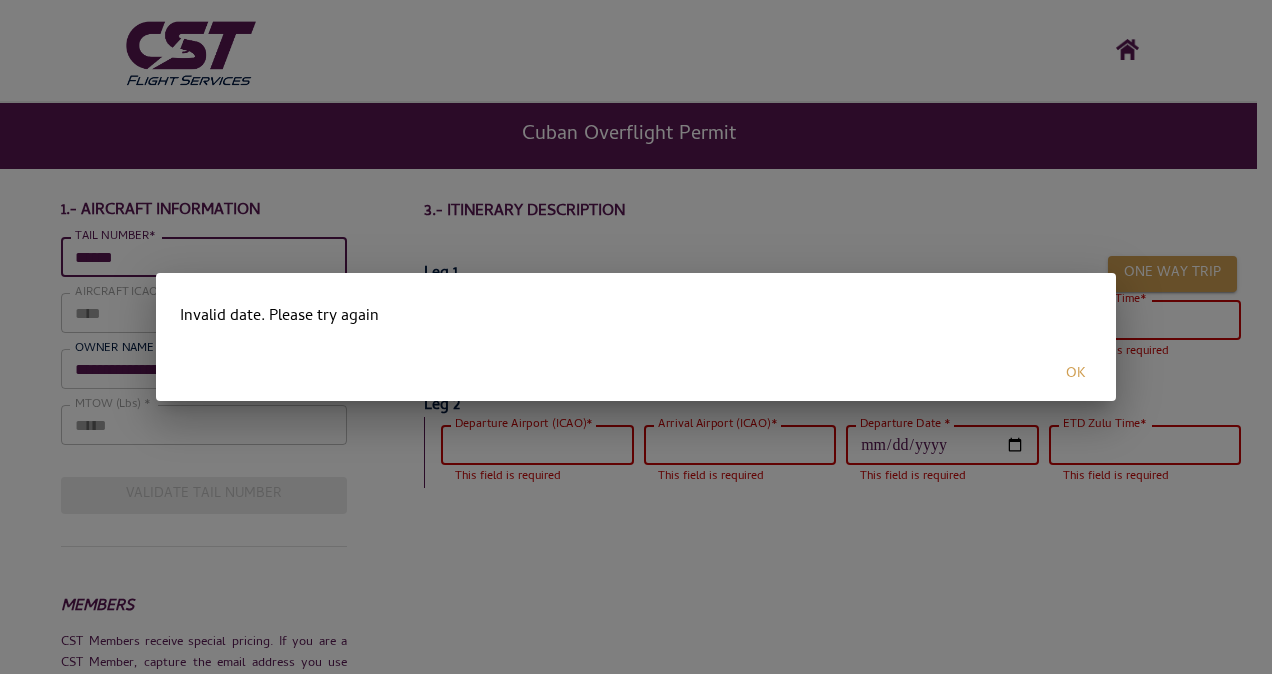 click on "**********" at bounding box center [636, 337] 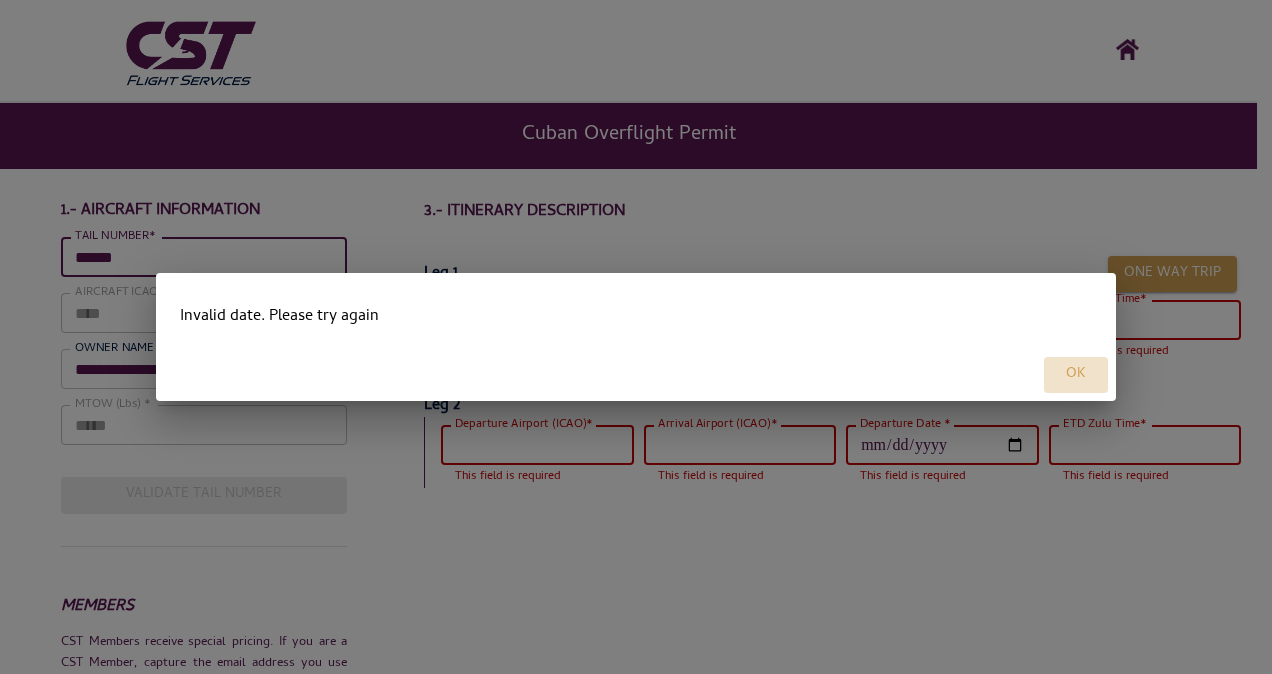 click on "OK" at bounding box center (1076, 375) 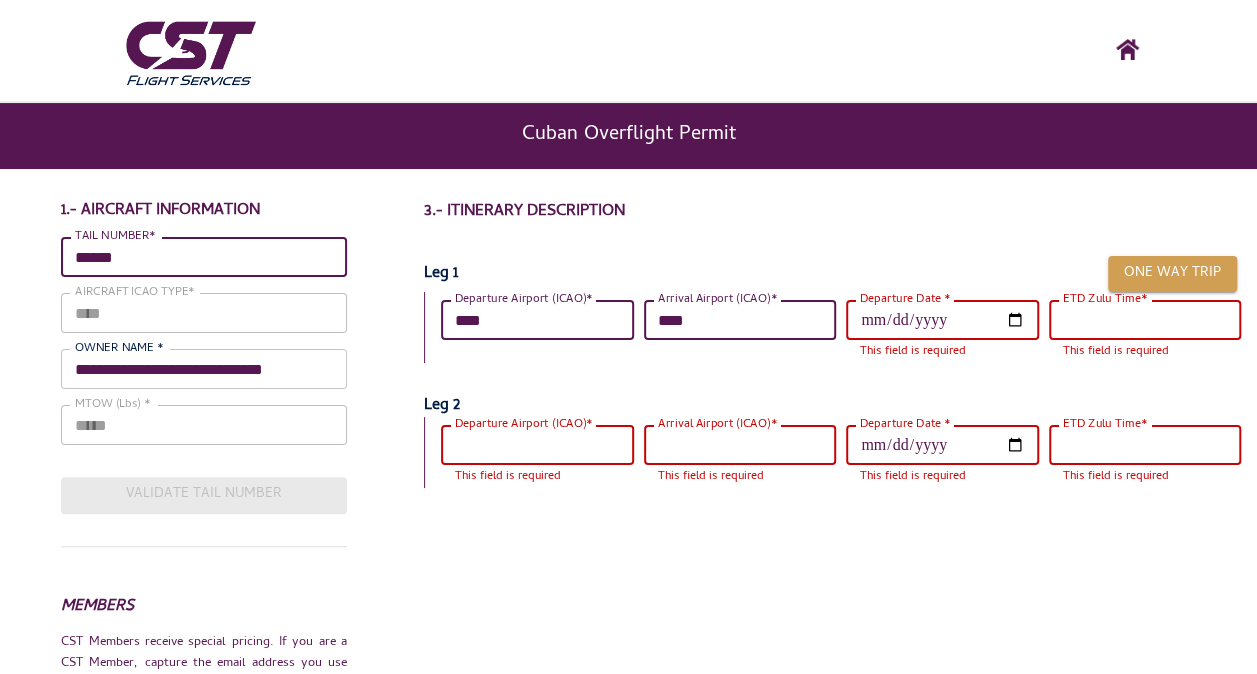 click on "Departure Date *" at bounding box center (942, 320) 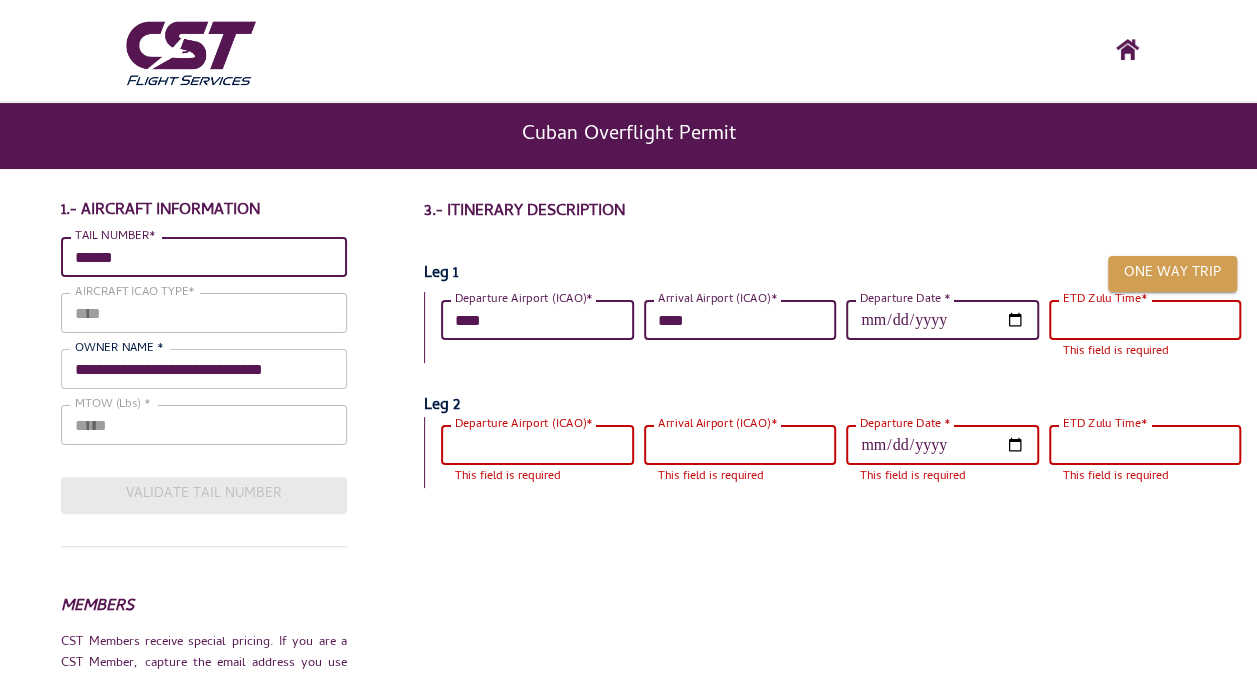 type on "**********" 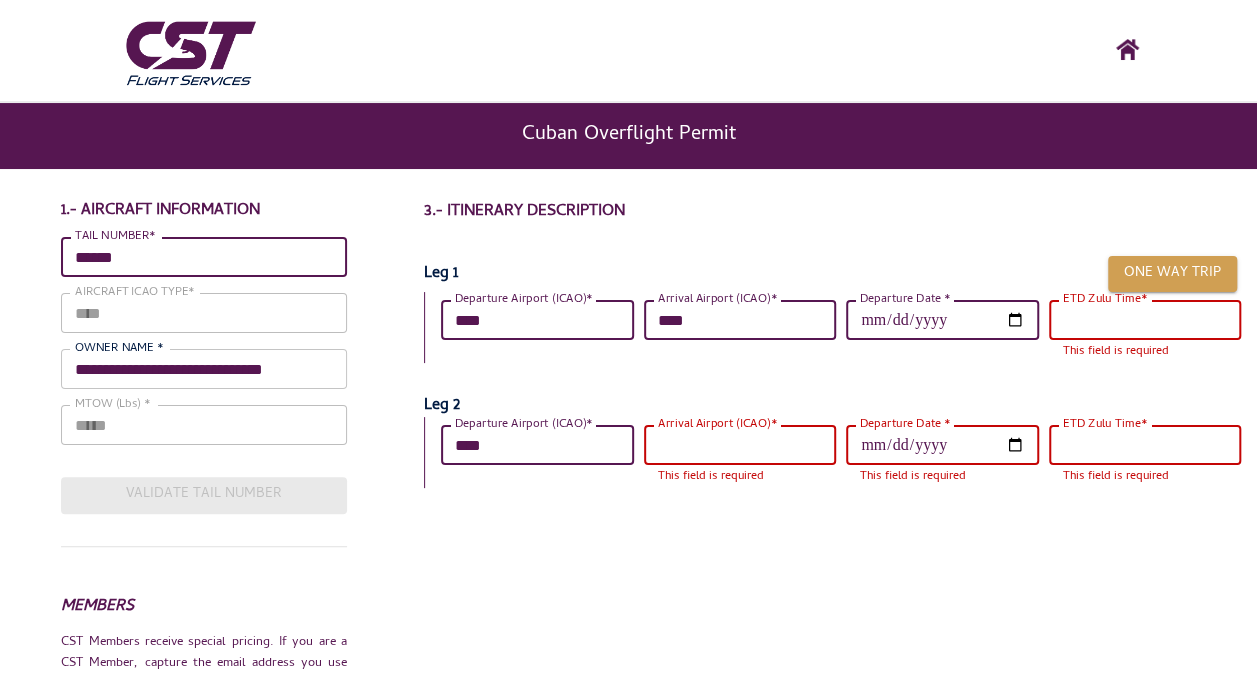 type on "****" 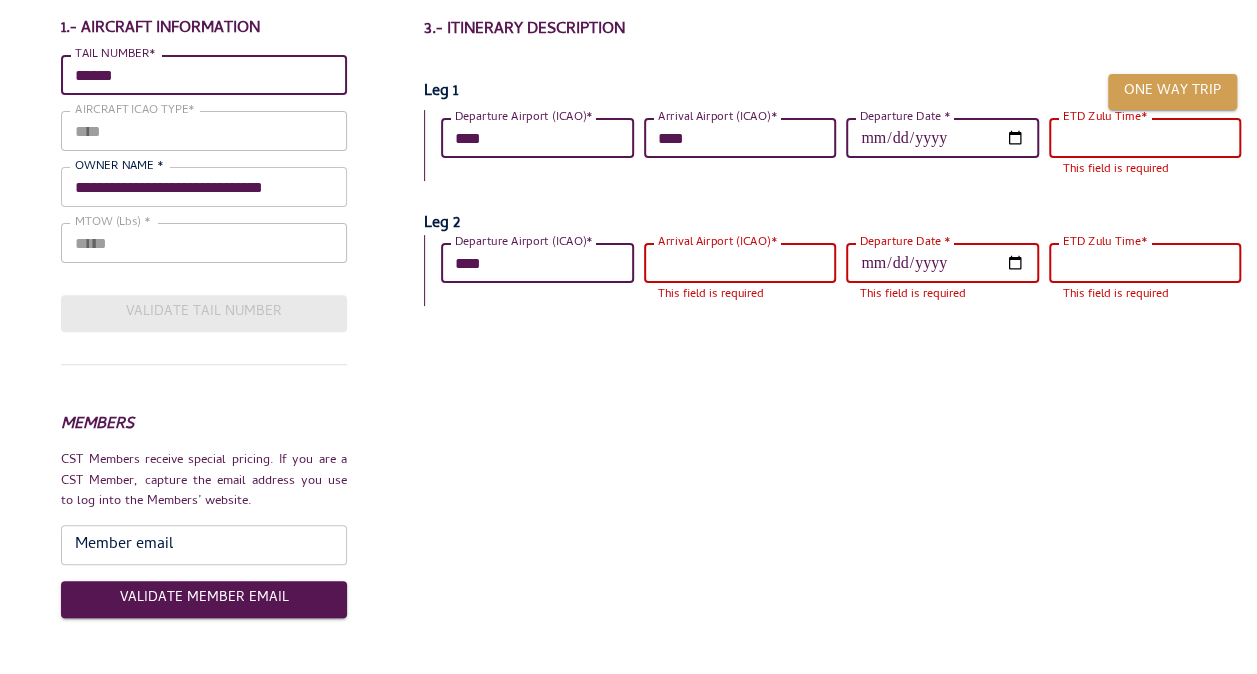 scroll, scrollTop: 200, scrollLeft: 0, axis: vertical 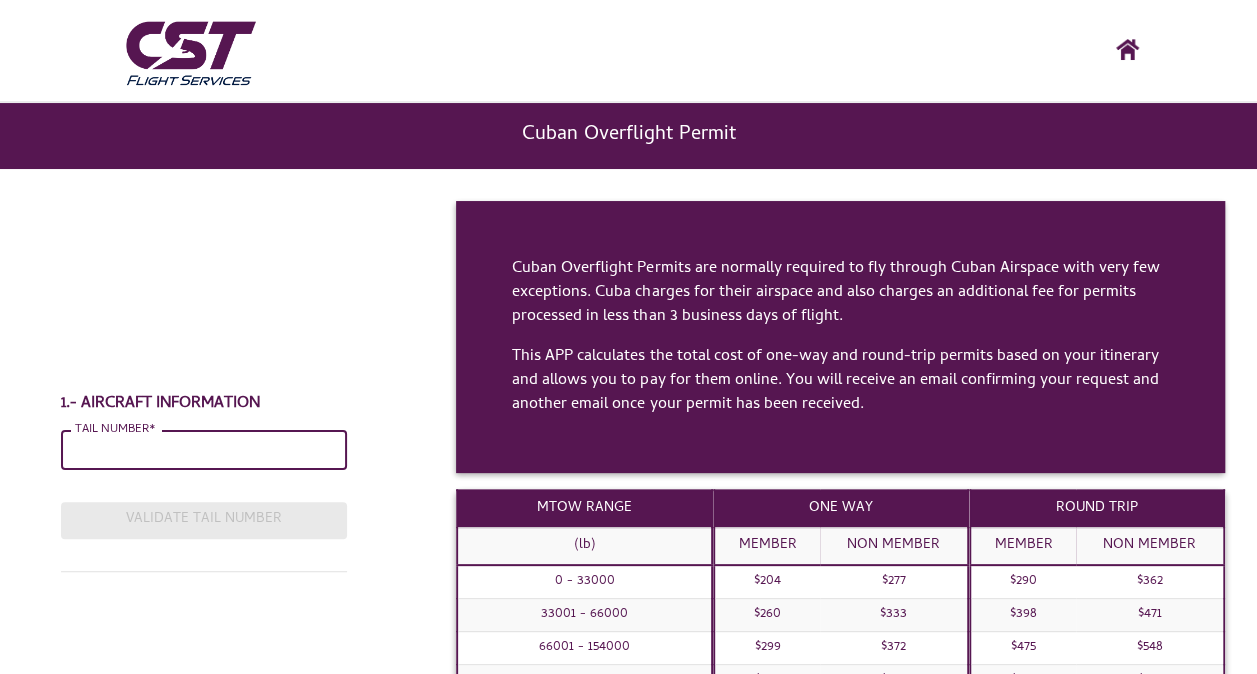 click on "TAIL NUMBER*" at bounding box center [204, 450] 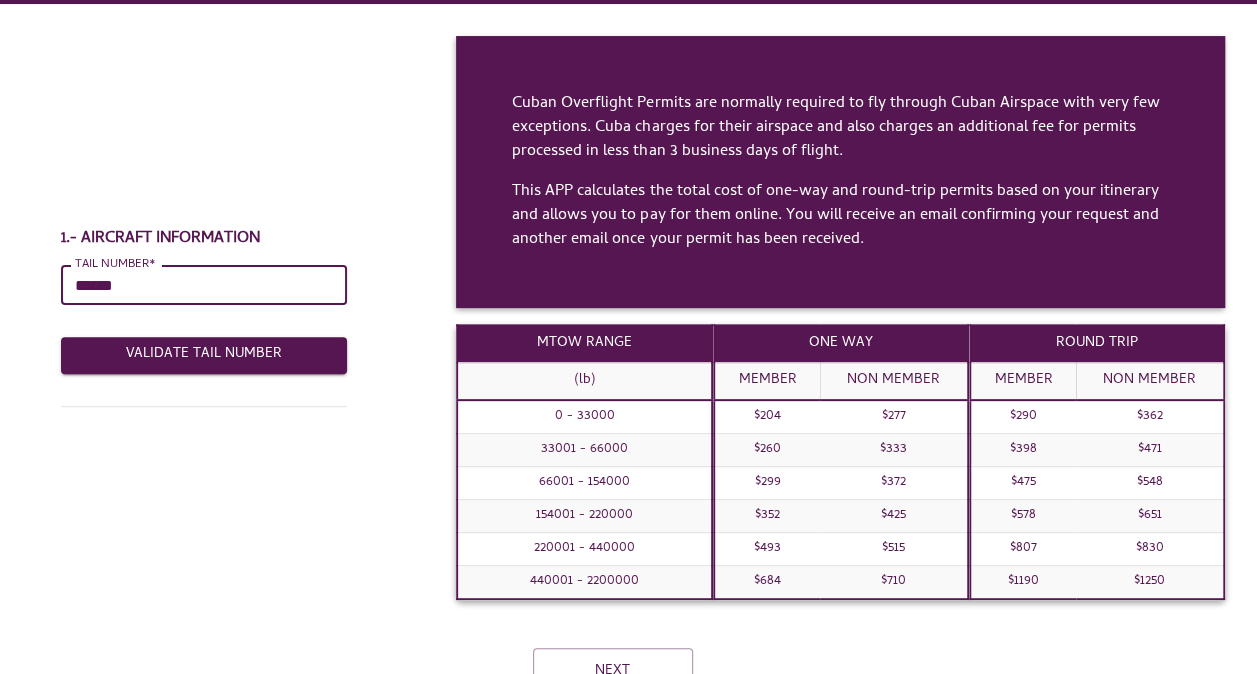 scroll, scrollTop: 200, scrollLeft: 0, axis: vertical 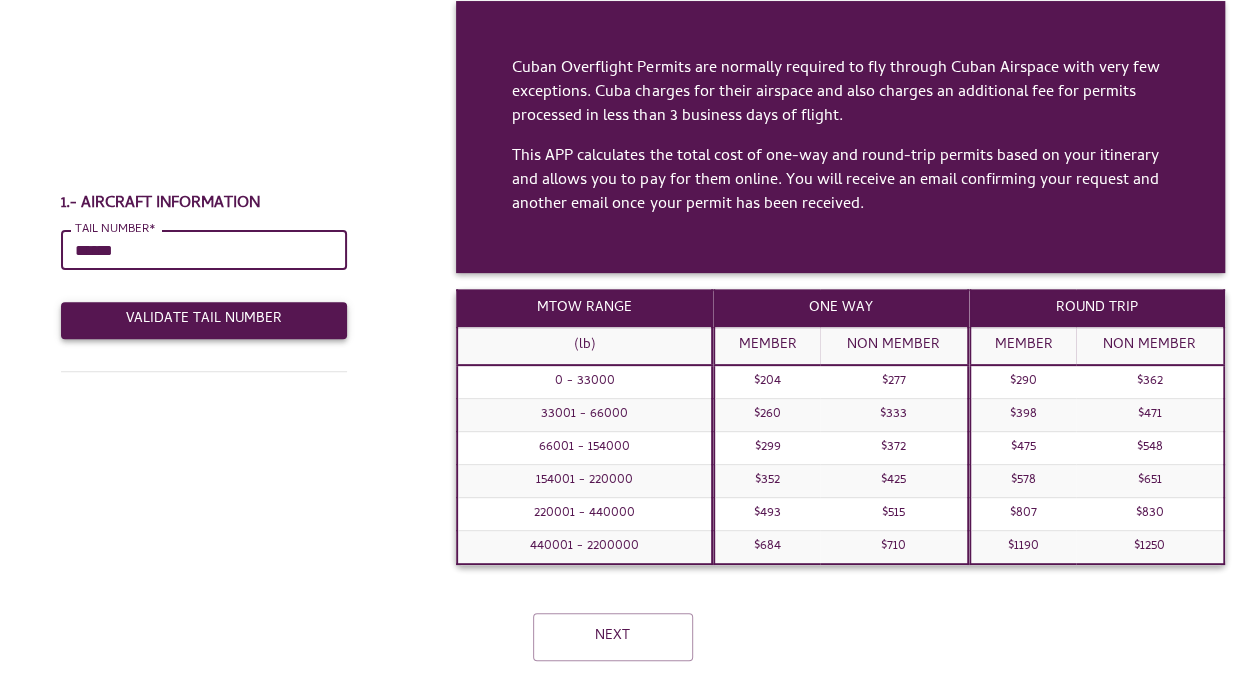 type on "******" 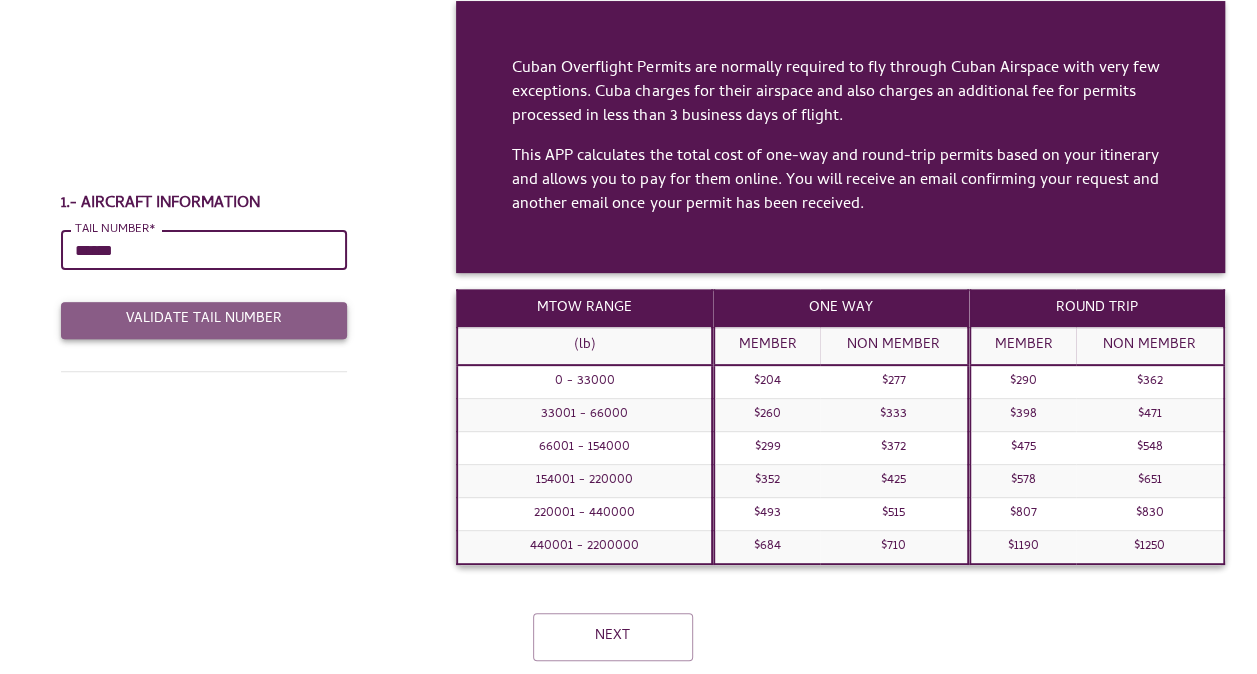 click on "Validate Tail Number" at bounding box center [204, 320] 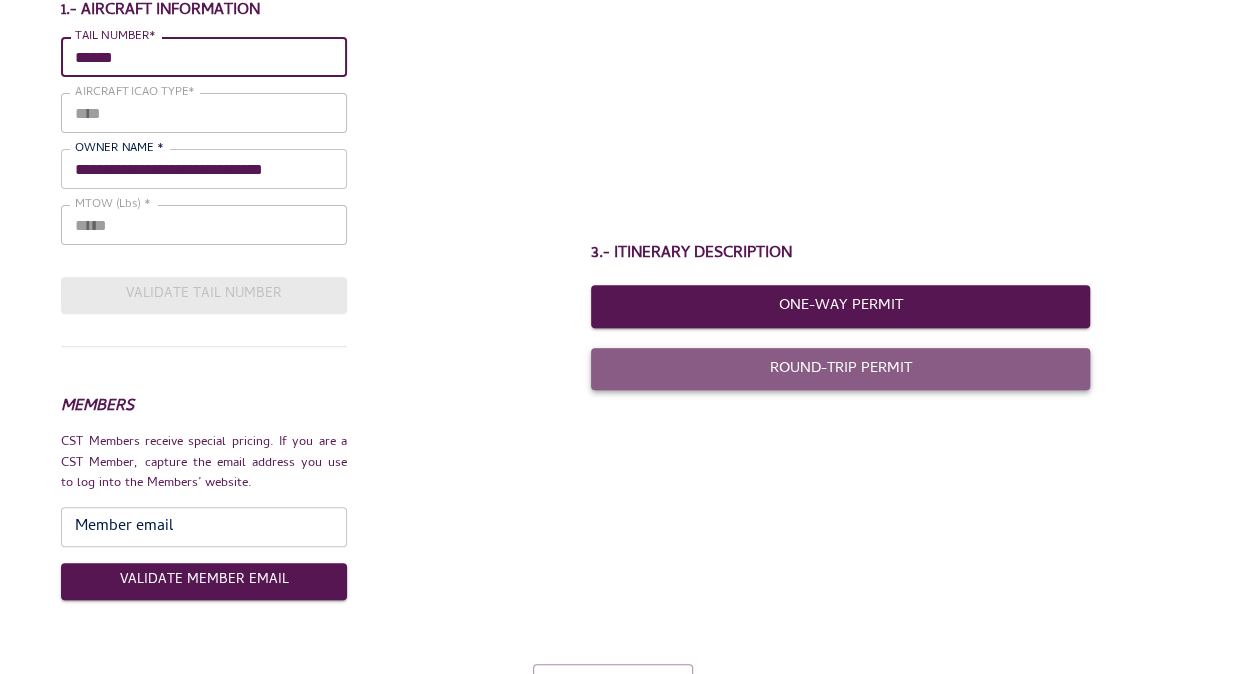 click on "Round-Trip Permit" at bounding box center [841, 369] 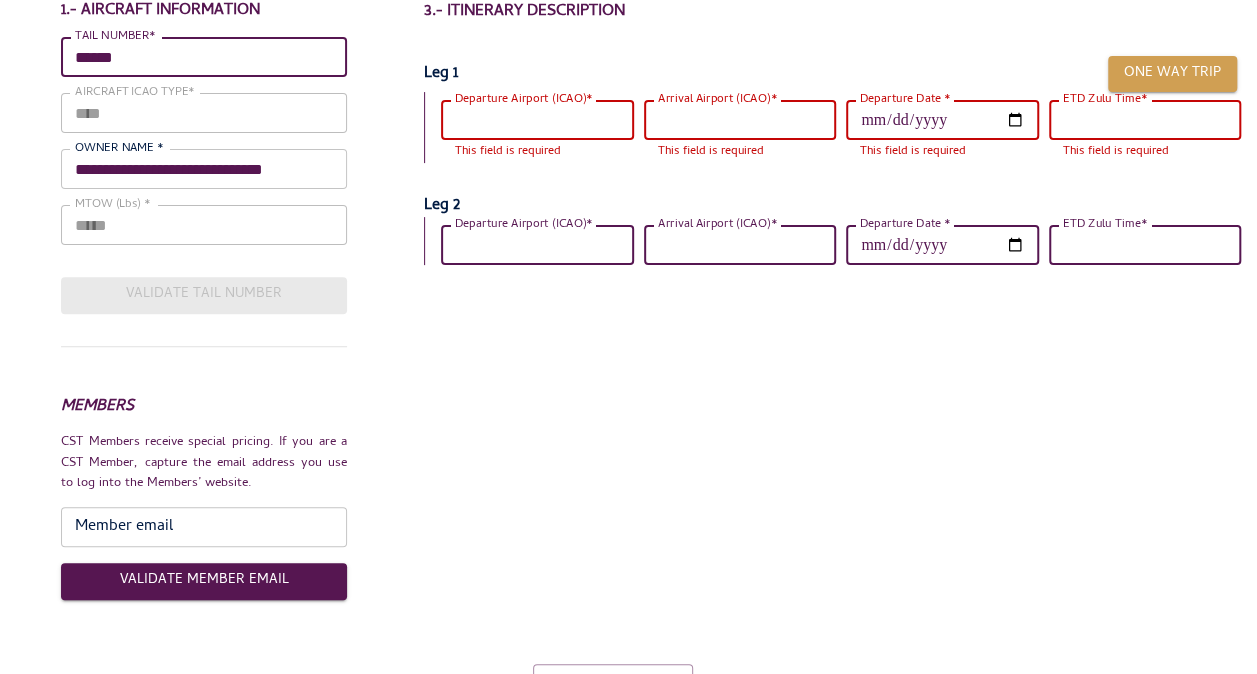 click on "Departure Airport (ICAO)*" at bounding box center [537, 120] 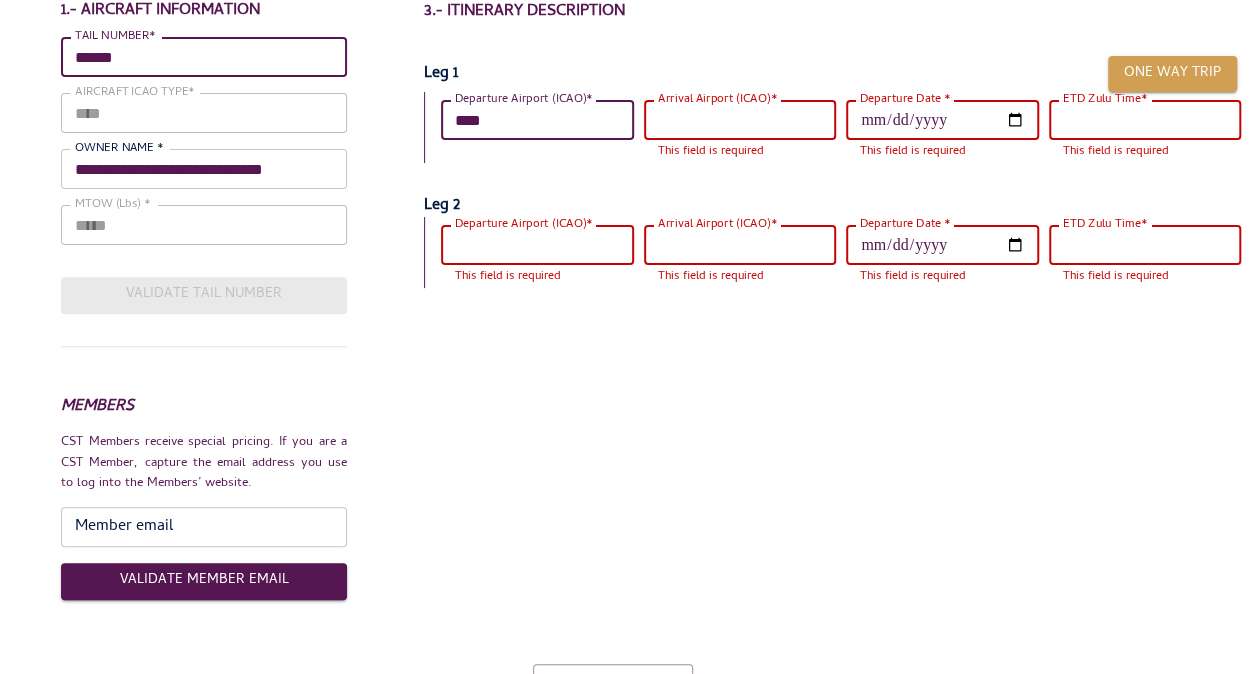 type on "****" 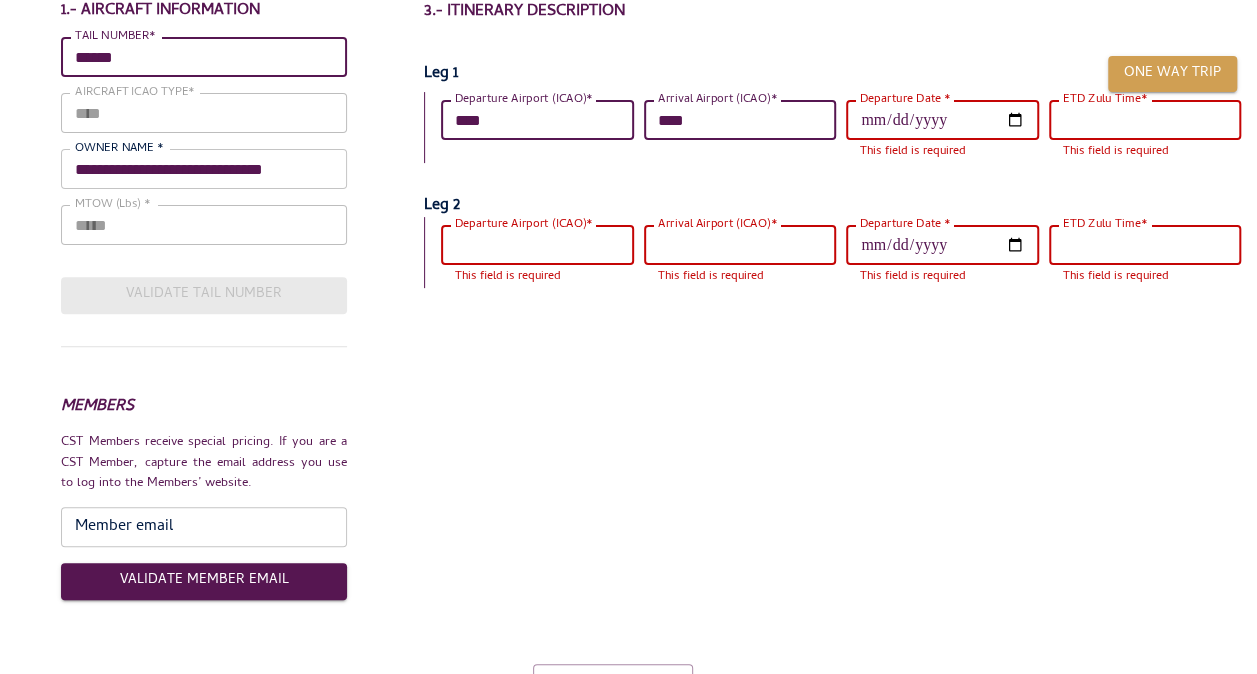 type on "****" 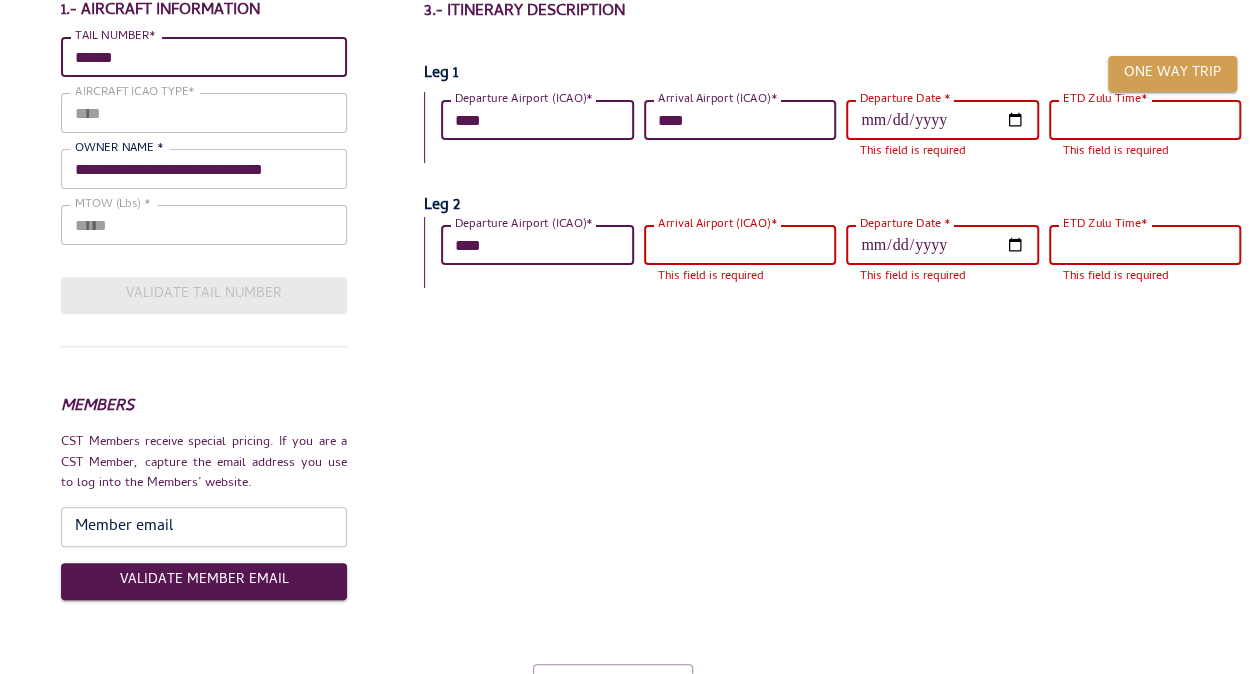 type on "****" 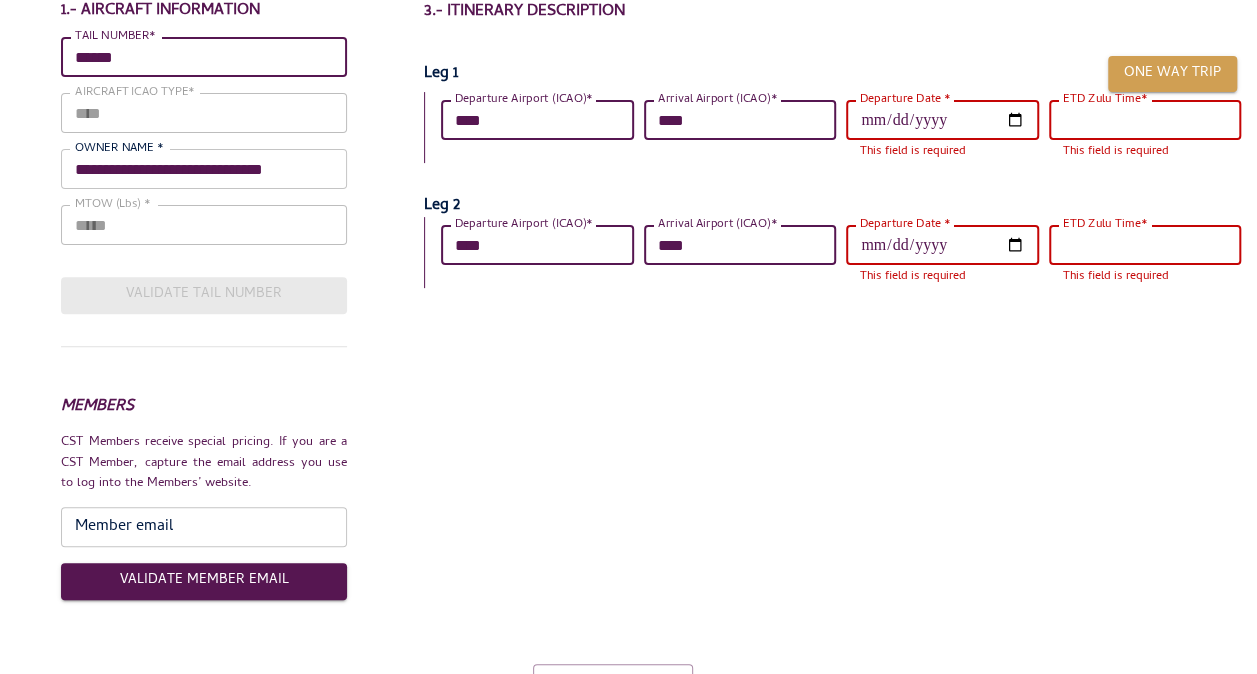 type on "****" 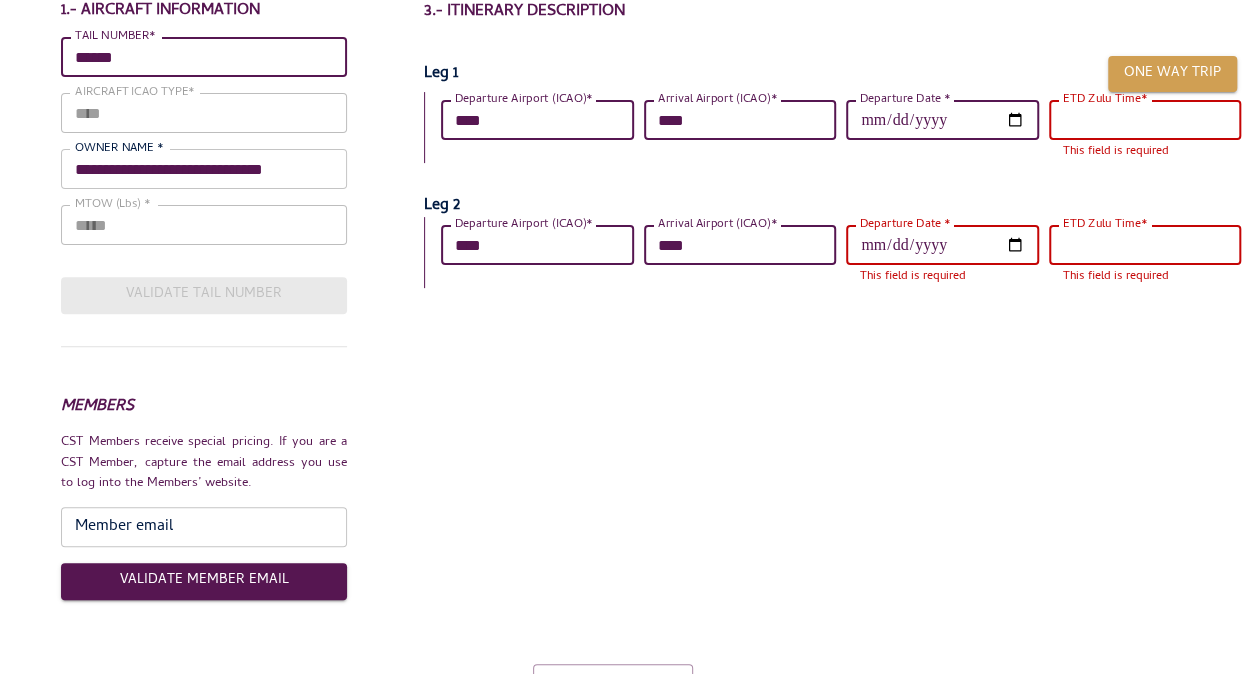 type on "**********" 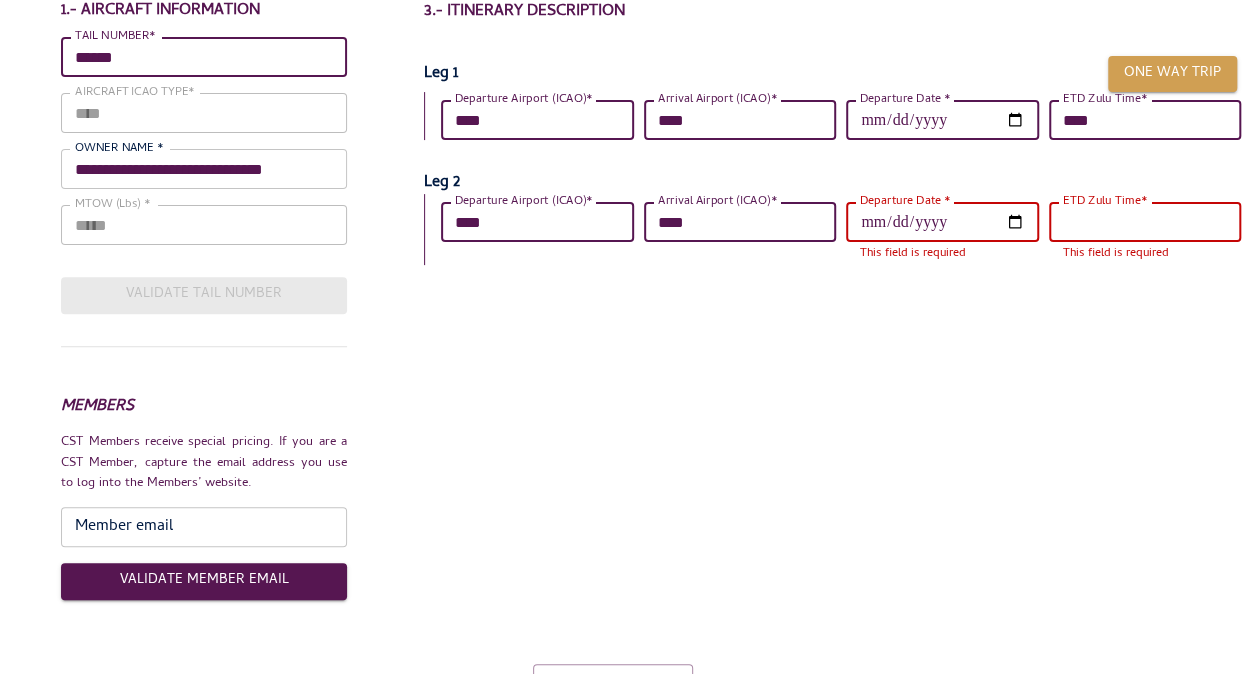 type on "****" 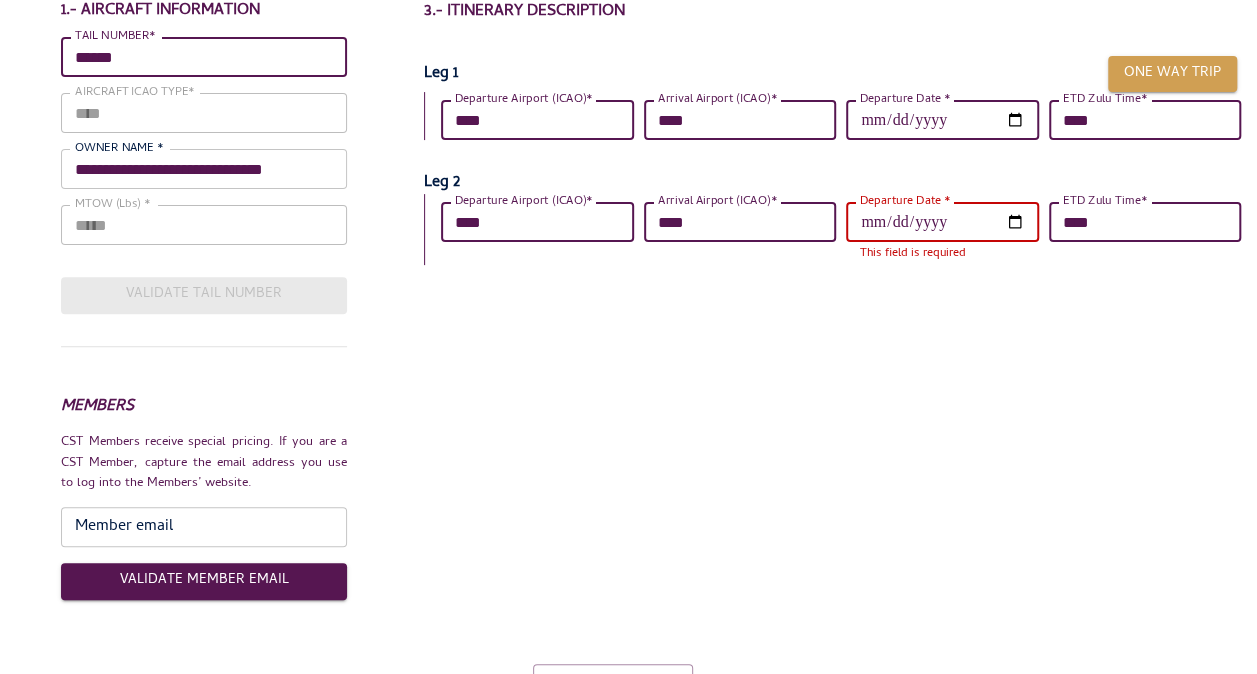 type on "****" 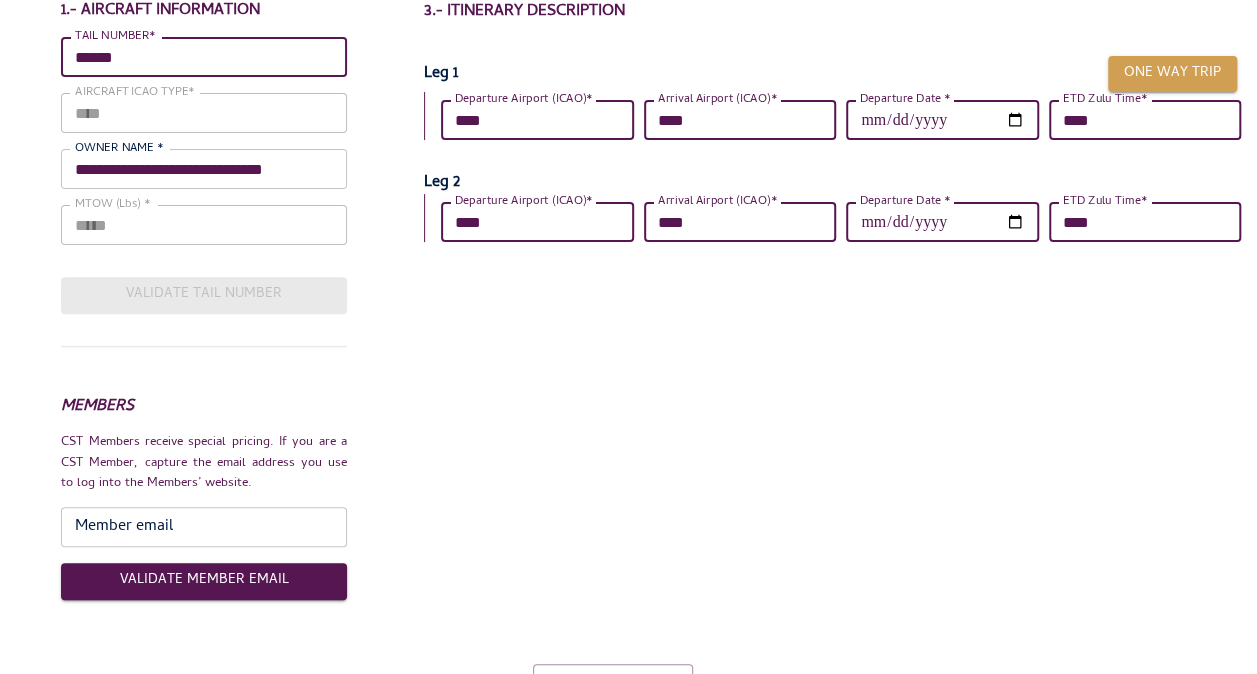 type on "**********" 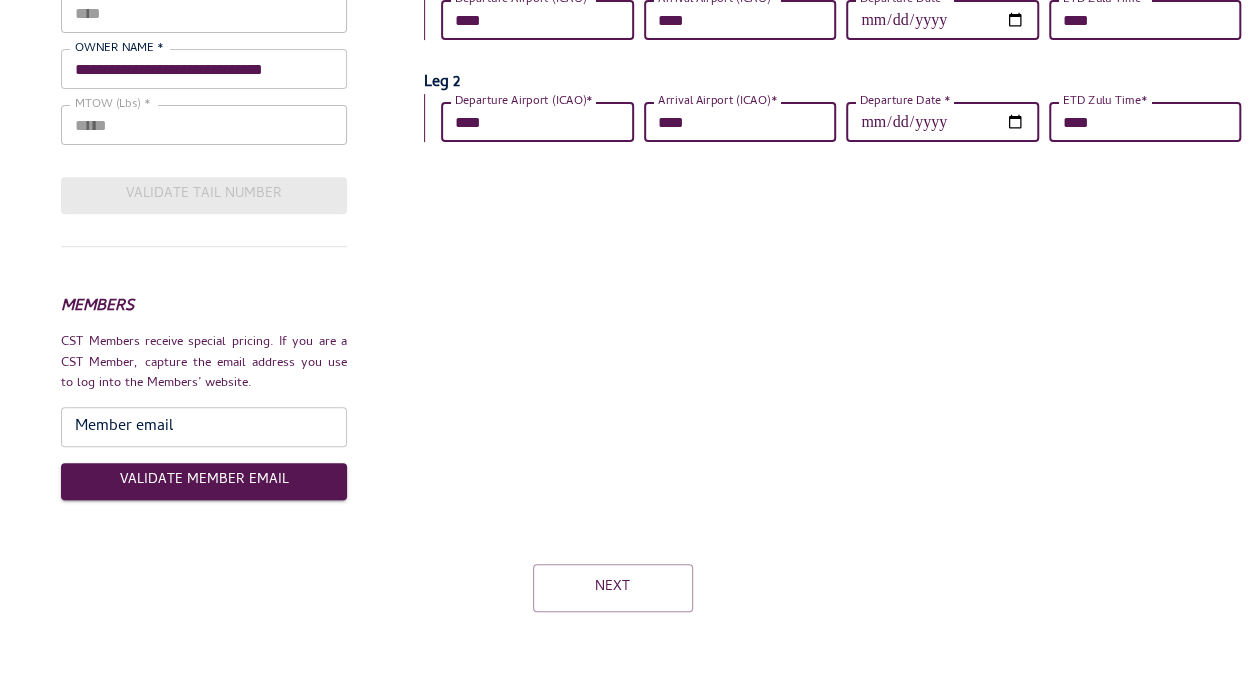 scroll, scrollTop: 320, scrollLeft: 0, axis: vertical 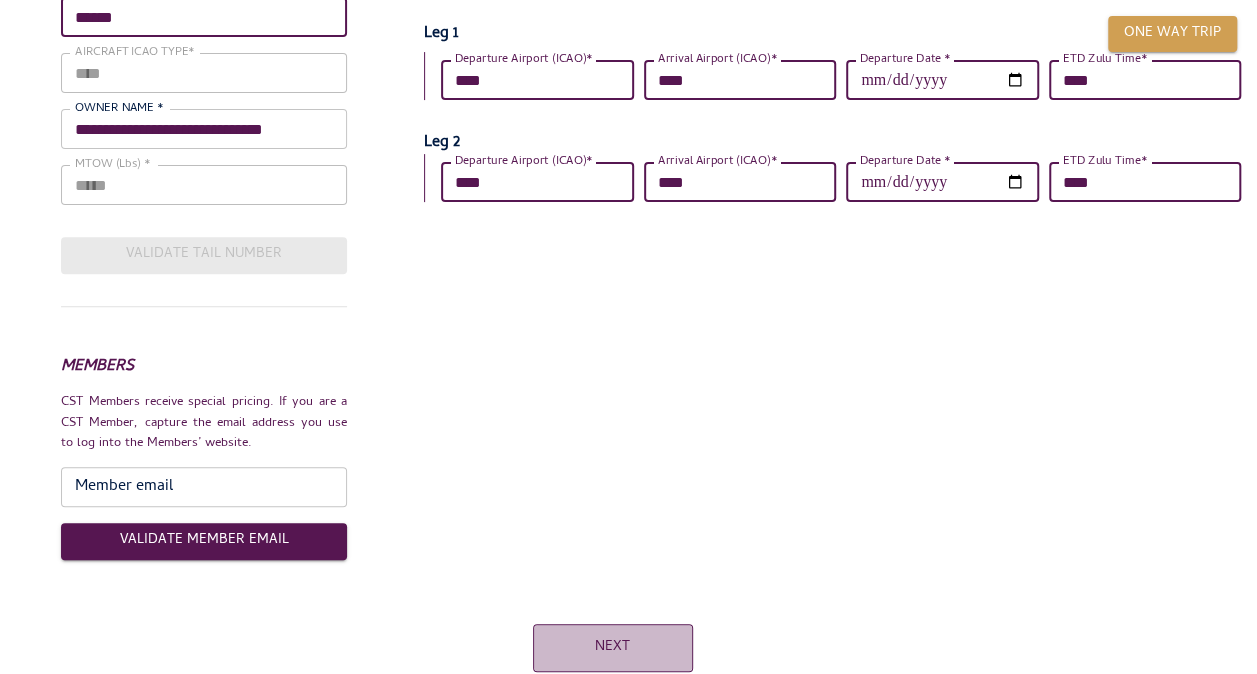 click on "Next" at bounding box center (613, 648) 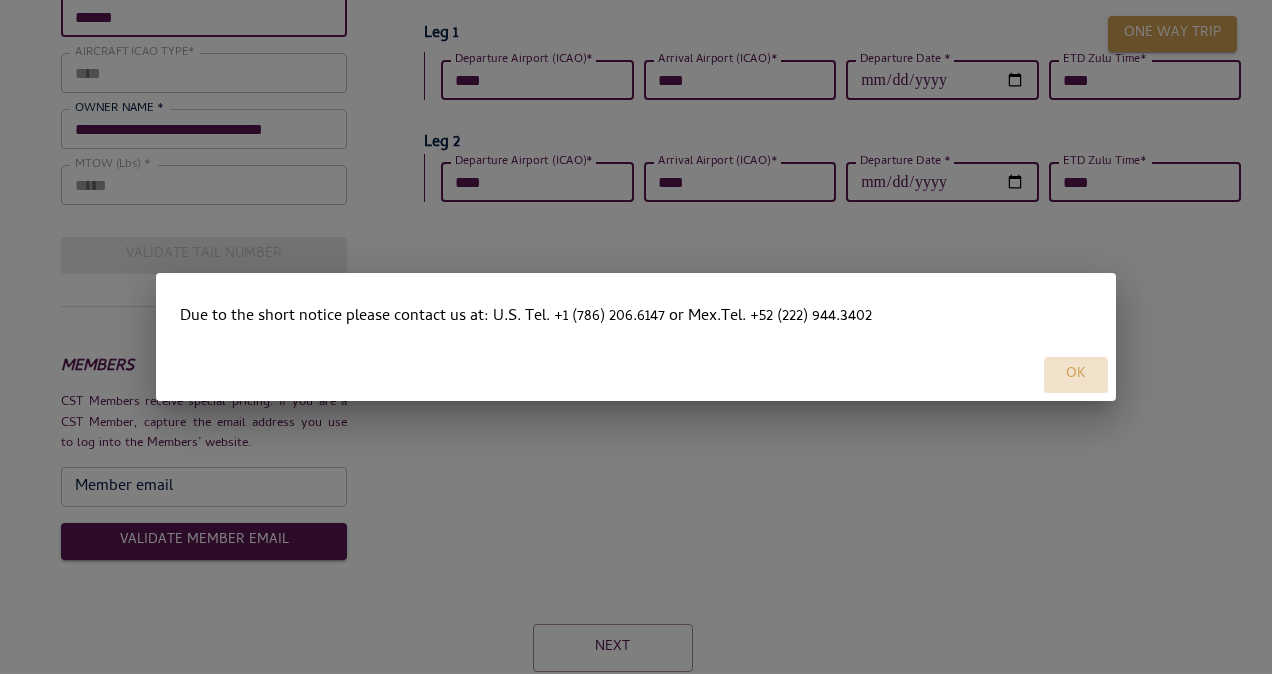 click on "OK" at bounding box center [1076, 375] 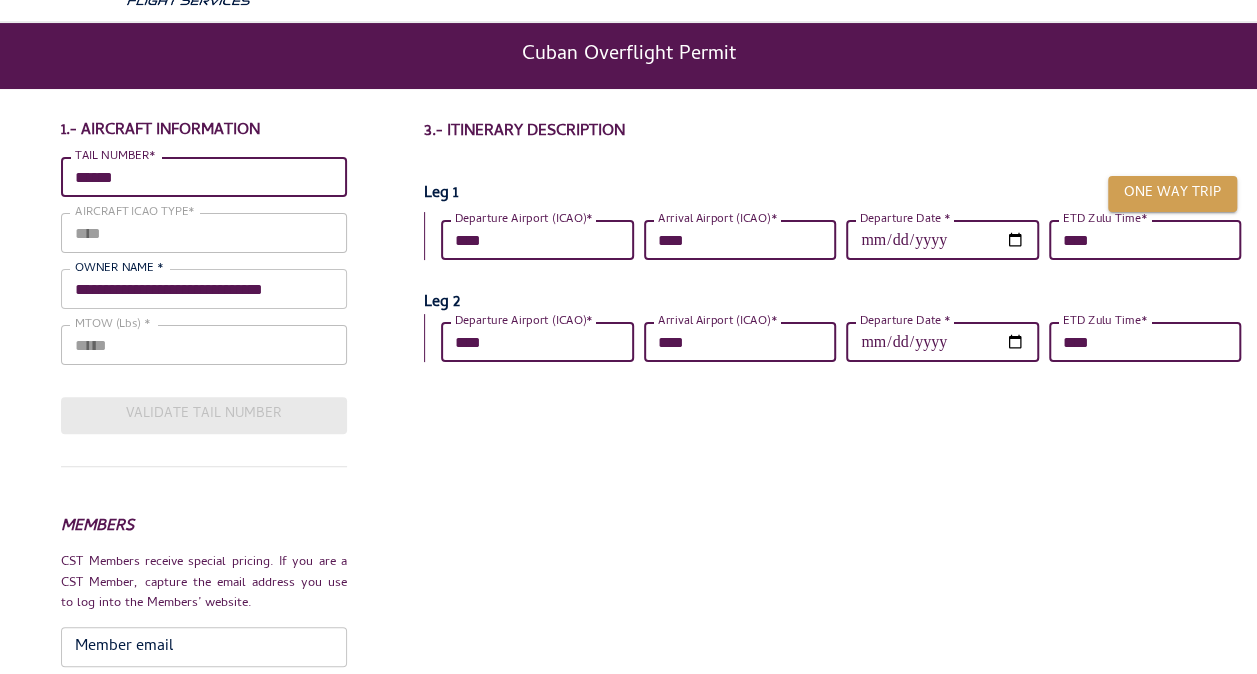 scroll, scrollTop: 40, scrollLeft: 0, axis: vertical 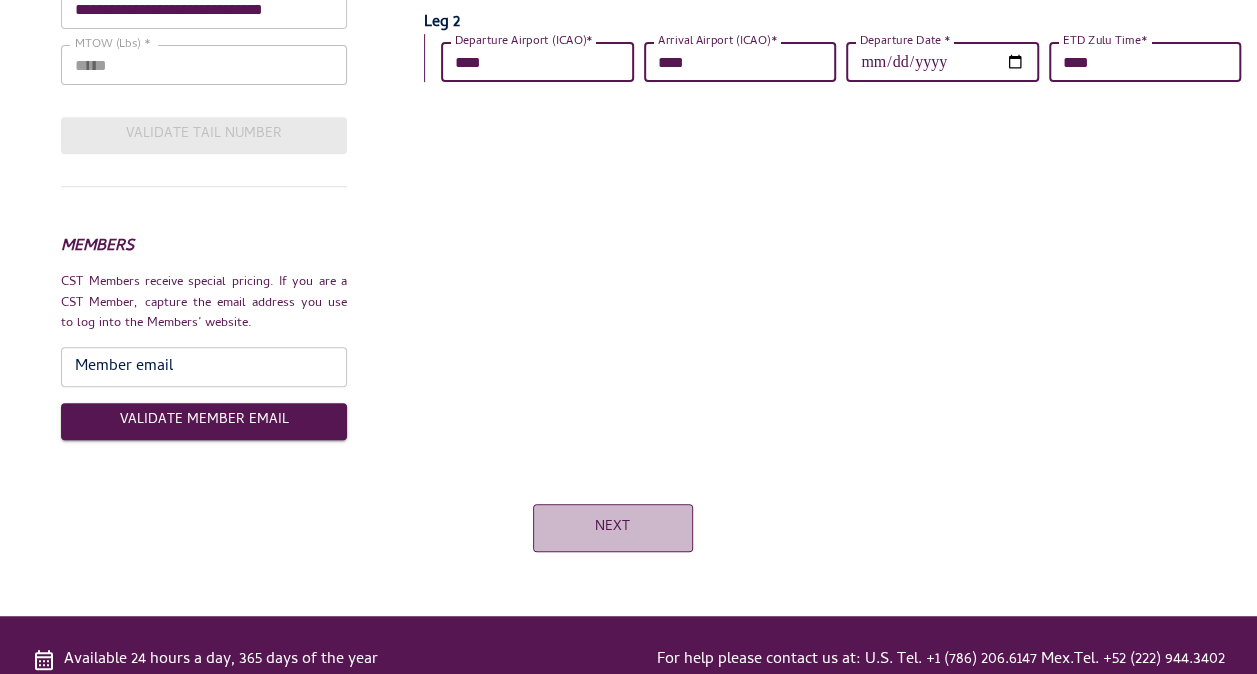click on "Next" at bounding box center [613, 528] 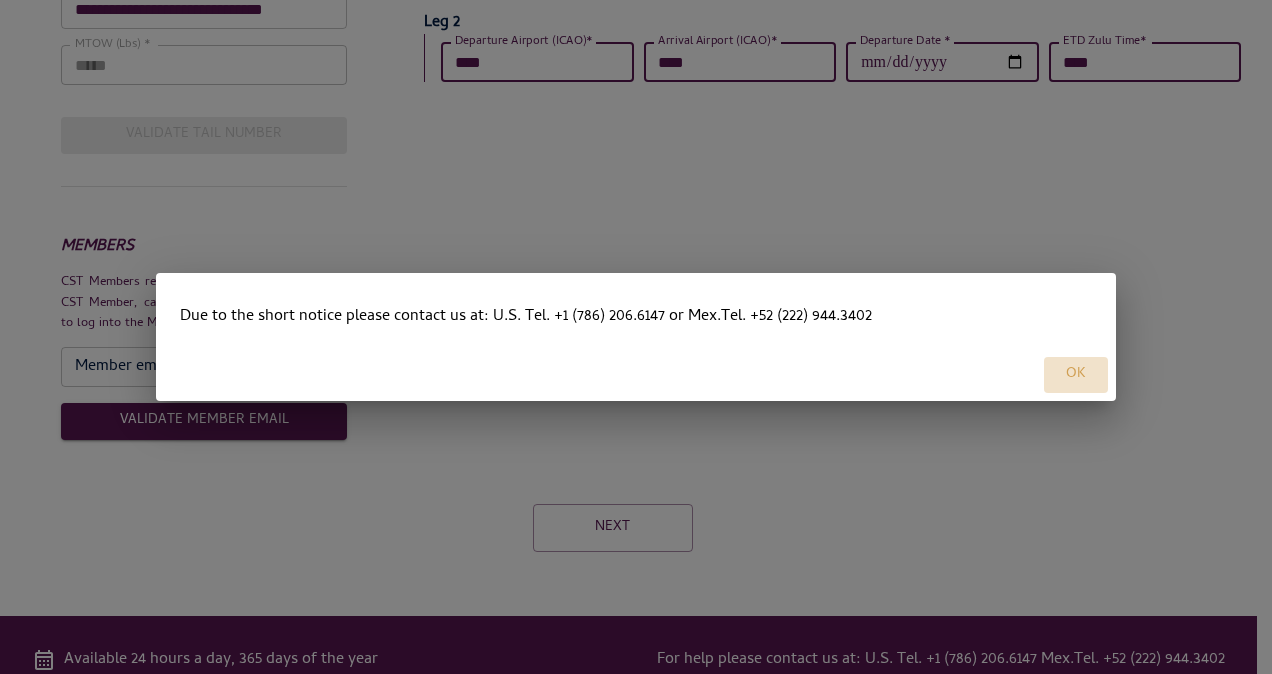 click on "OK" at bounding box center (1076, 375) 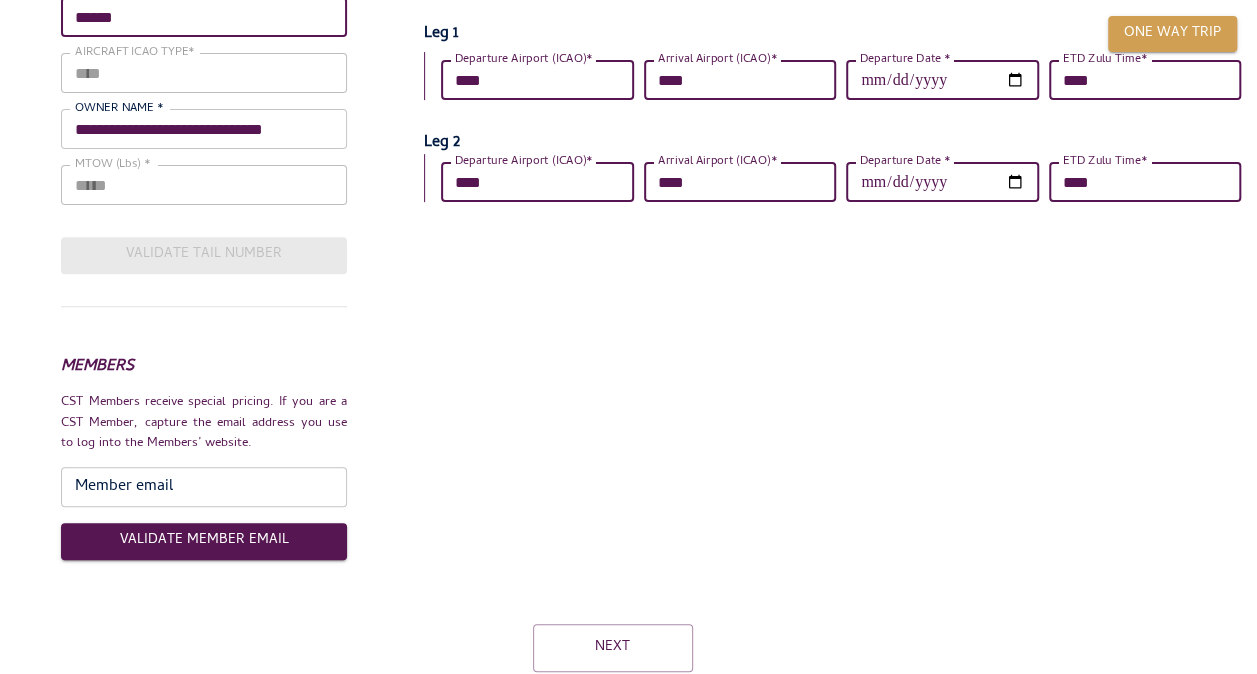 scroll, scrollTop: 200, scrollLeft: 0, axis: vertical 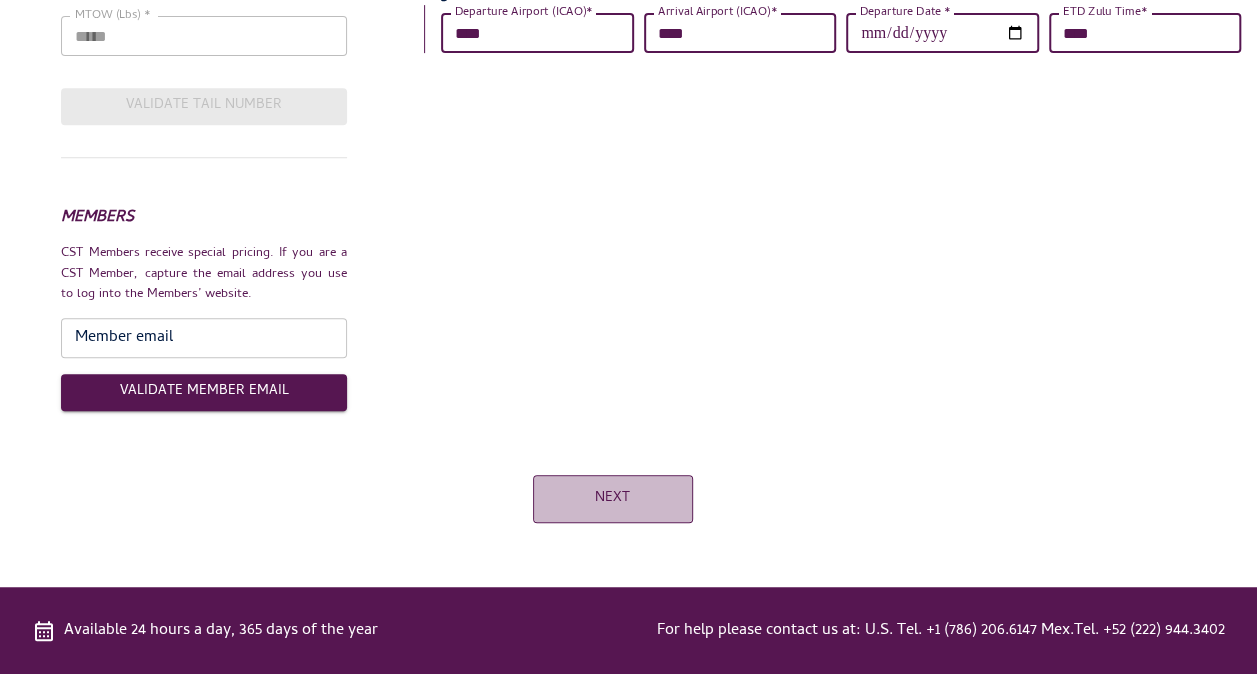 click on "Next" at bounding box center (613, 499) 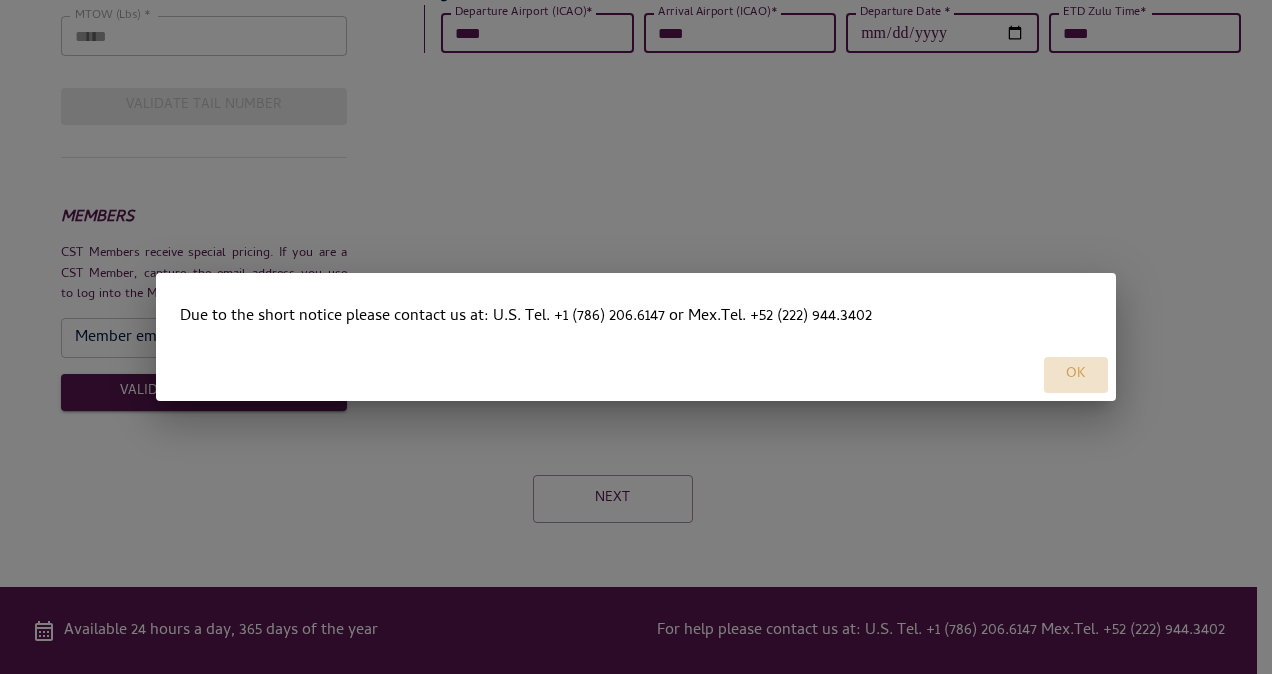 click on "OK" at bounding box center (1076, 375) 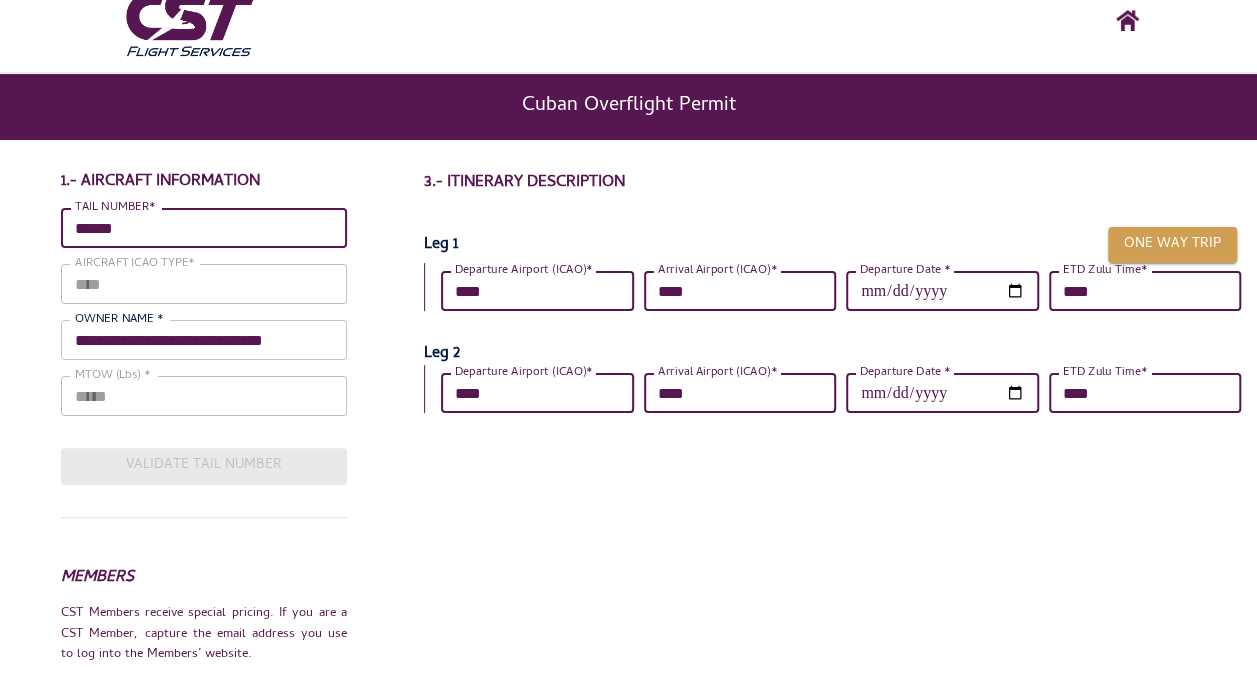 scroll, scrollTop: 0, scrollLeft: 0, axis: both 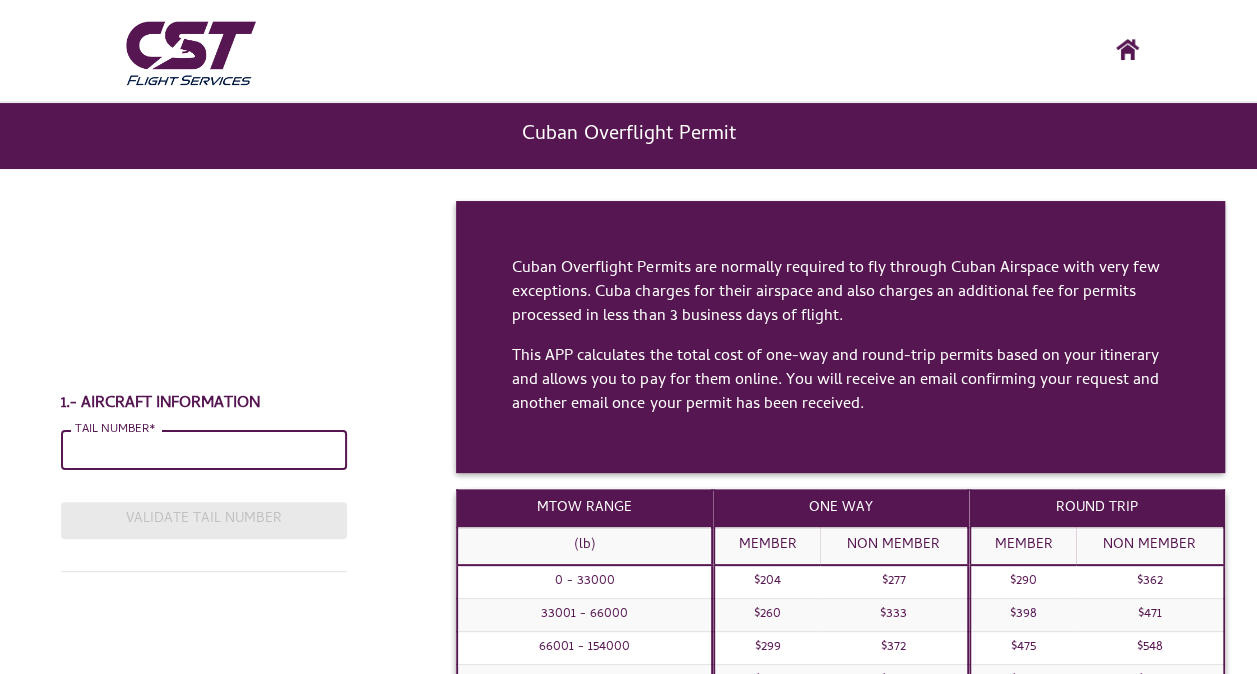 click on "TAIL NUMBER*" at bounding box center (204, 450) 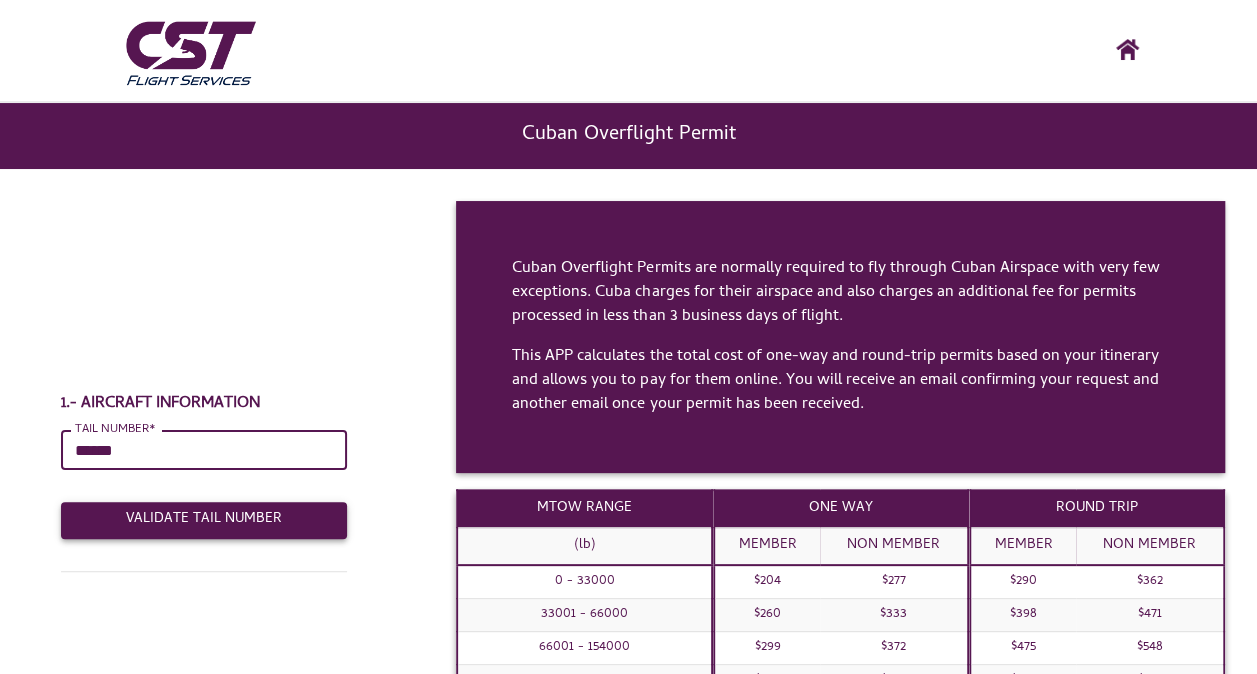 type on "******" 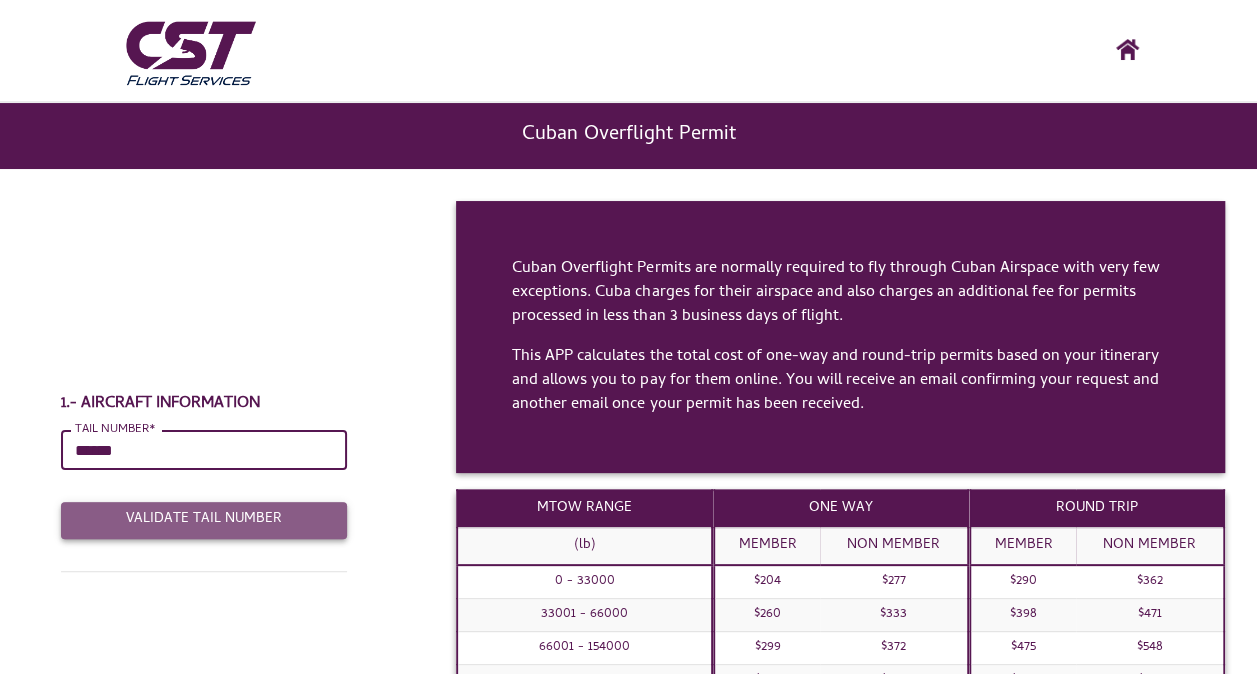 click on "Validate Tail Number" at bounding box center (204, 520) 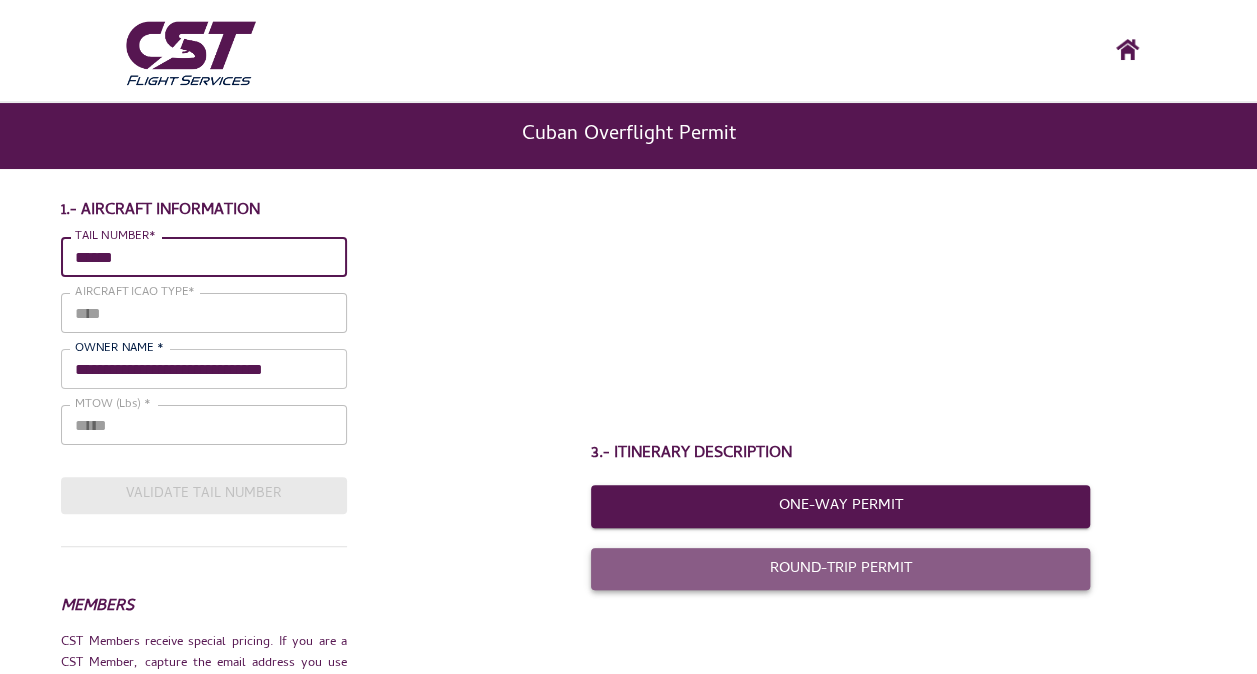 click on "Round-Trip Permit" at bounding box center (841, 569) 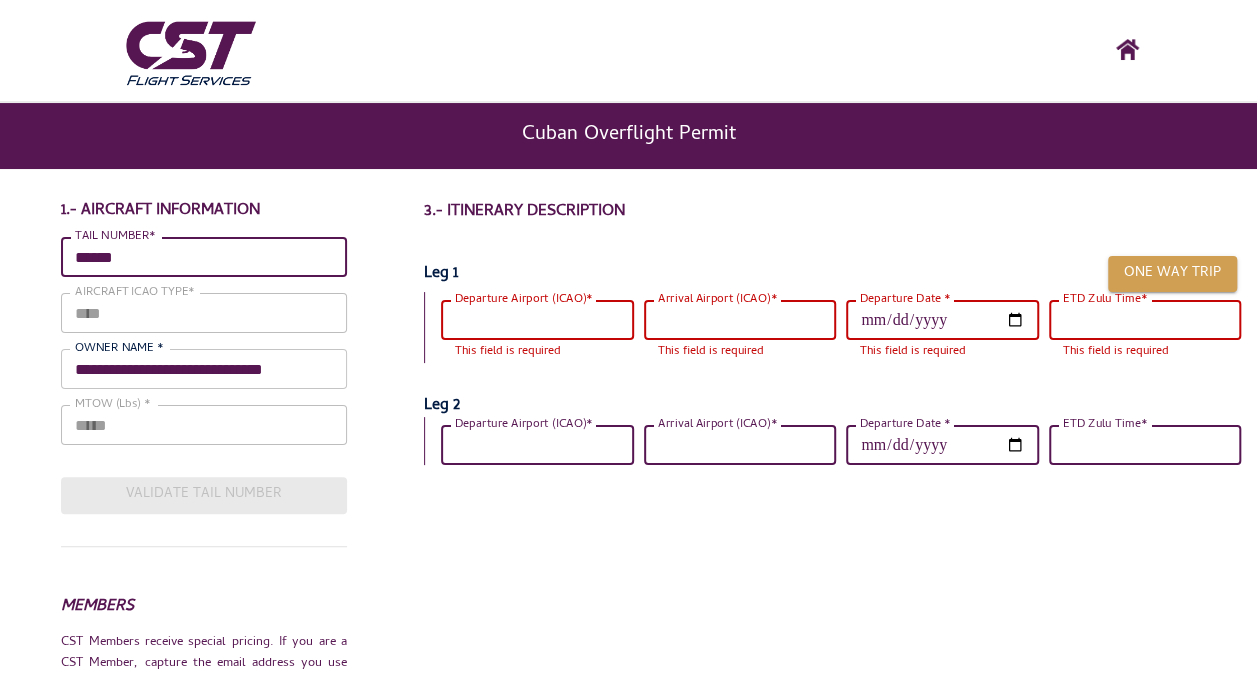 click on "Departure Airport (ICAO)*" at bounding box center [537, 320] 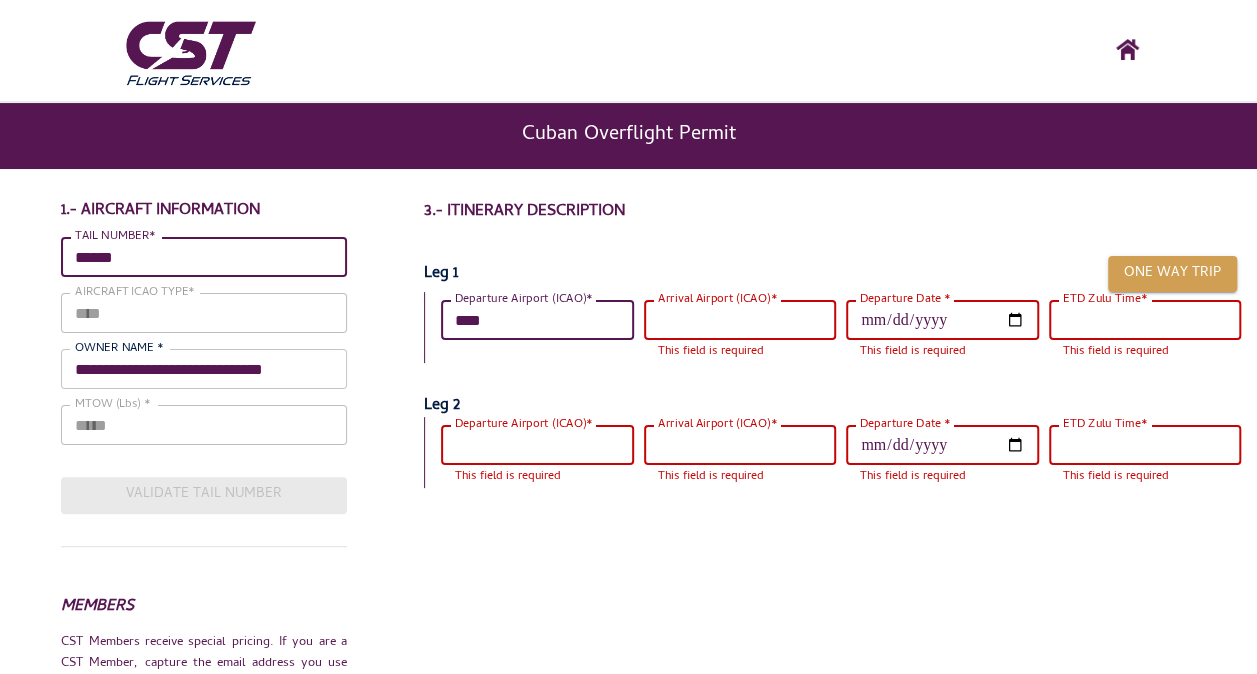 type on "****" 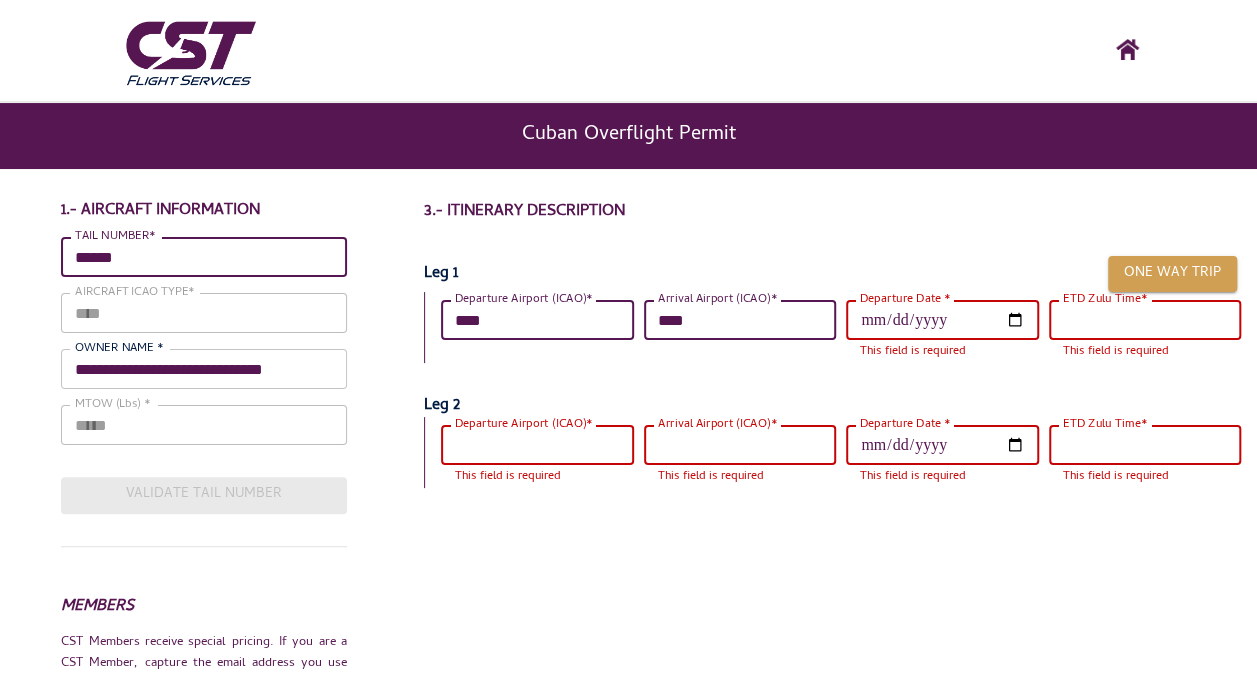 type on "****" 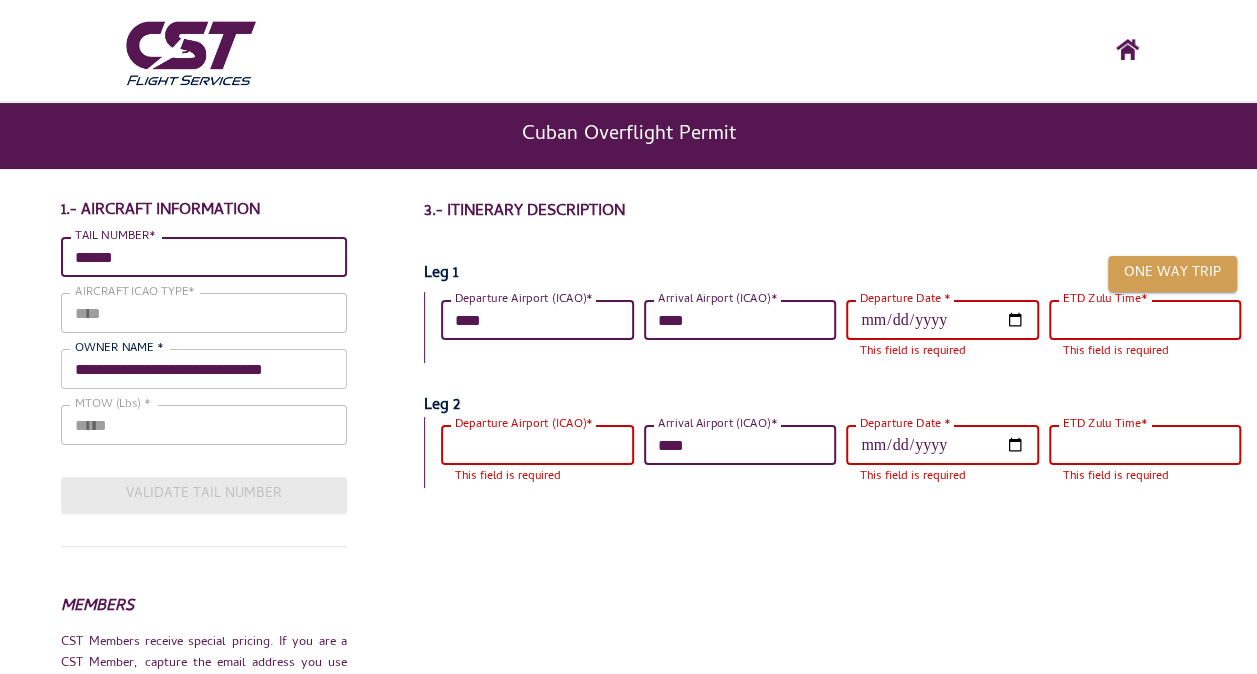 type on "****" 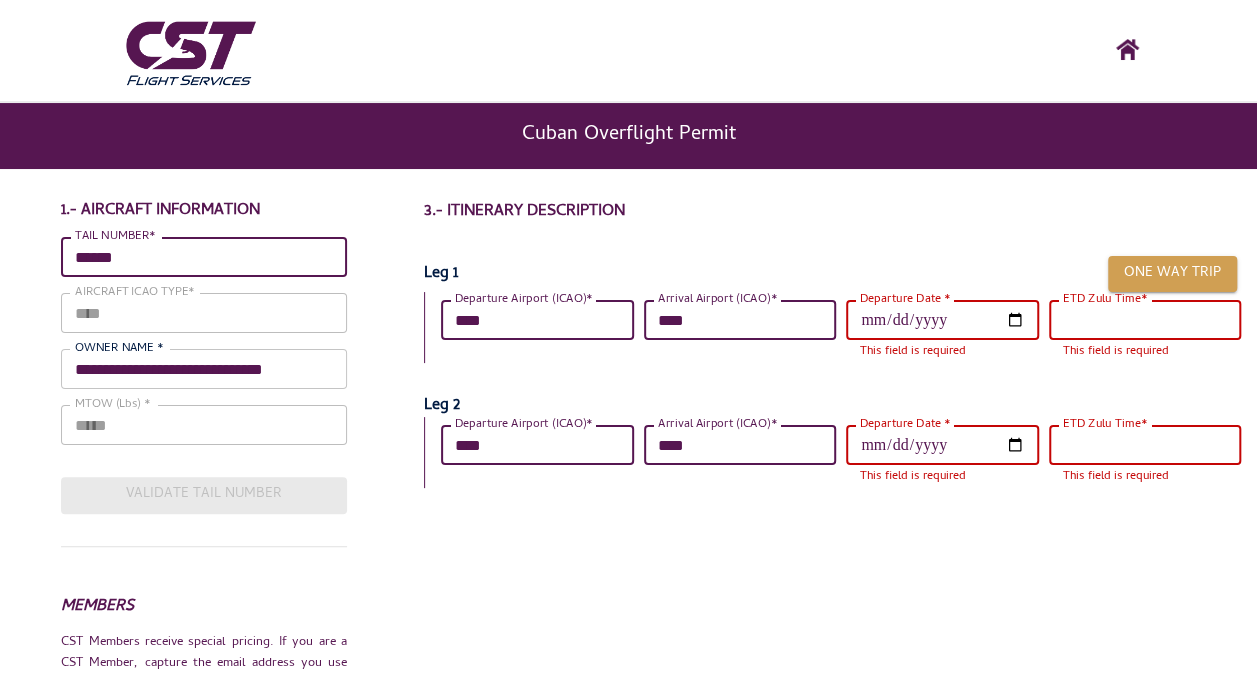 type on "****" 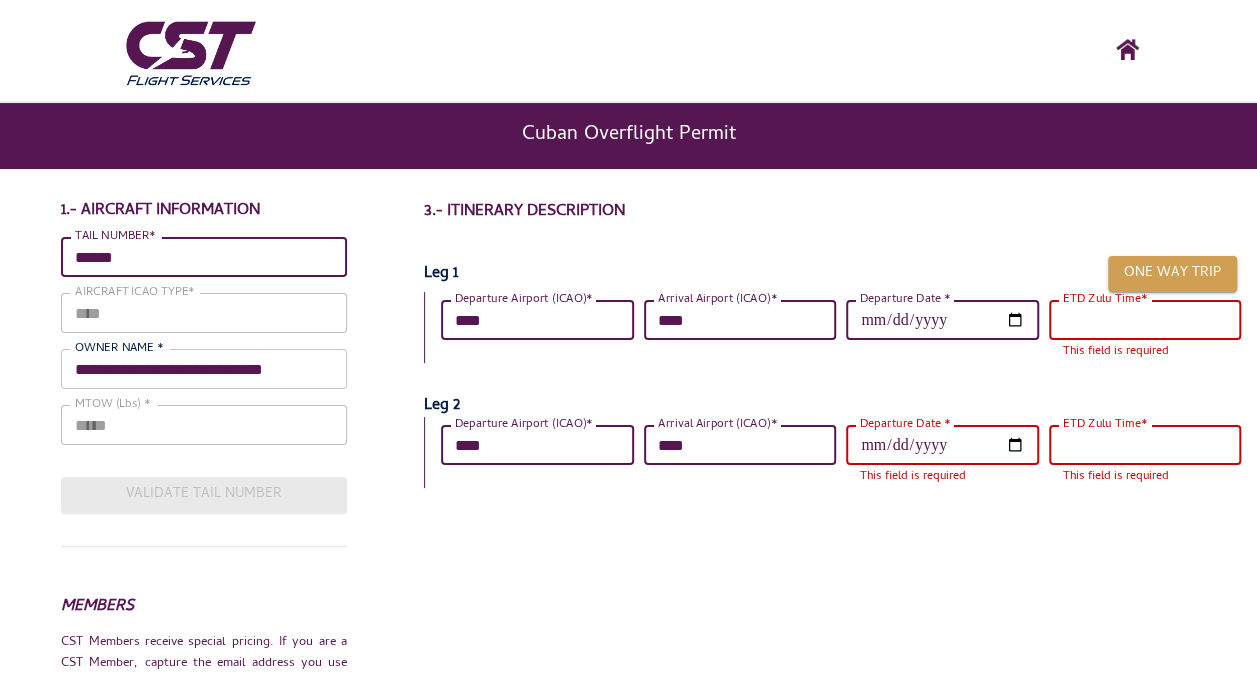 type on "**********" 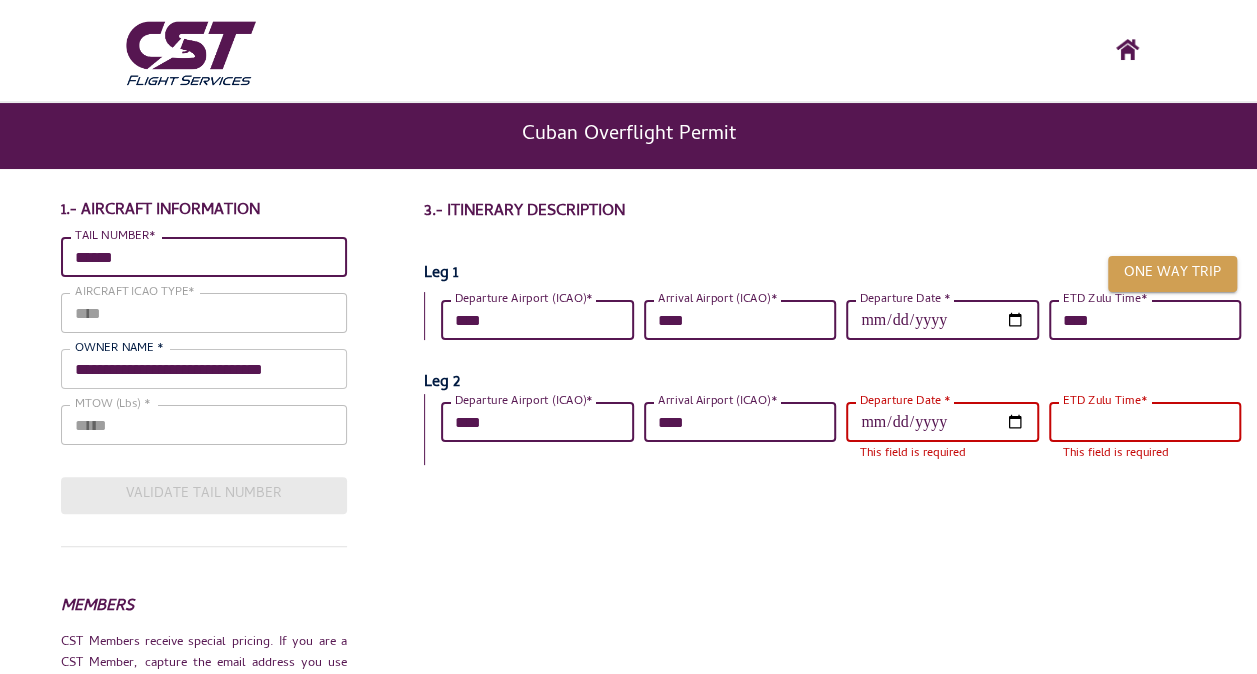 type on "****" 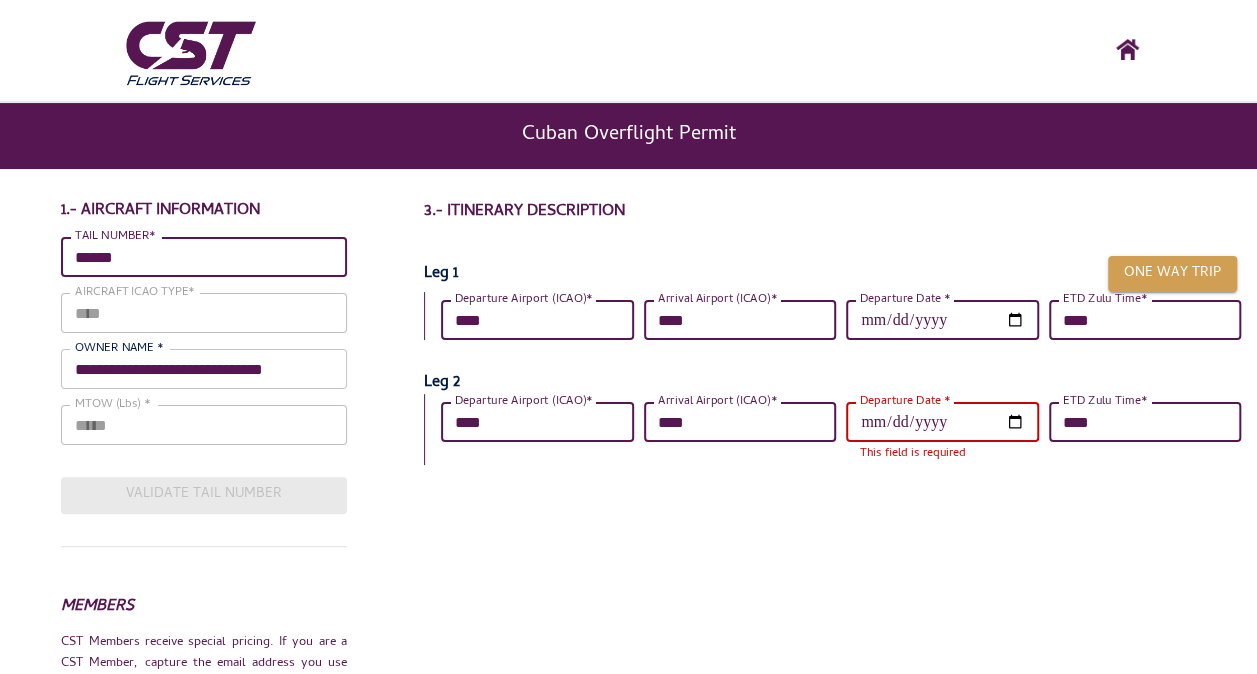 type on "****" 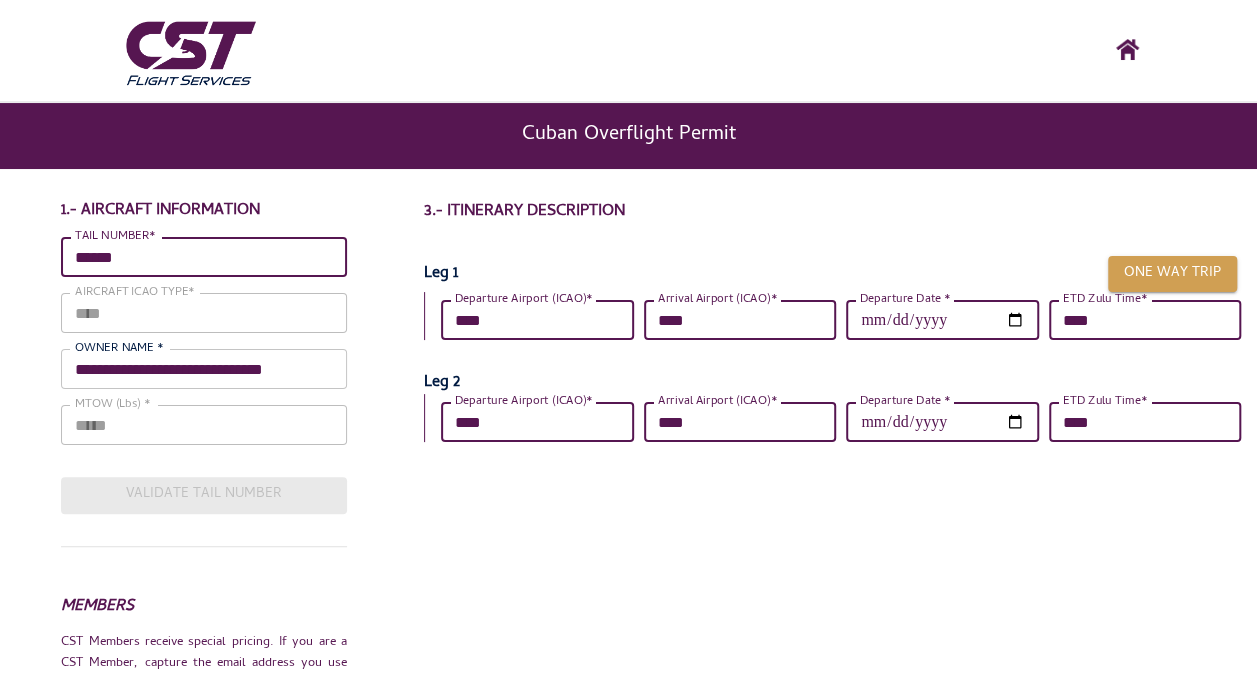 type on "**********" 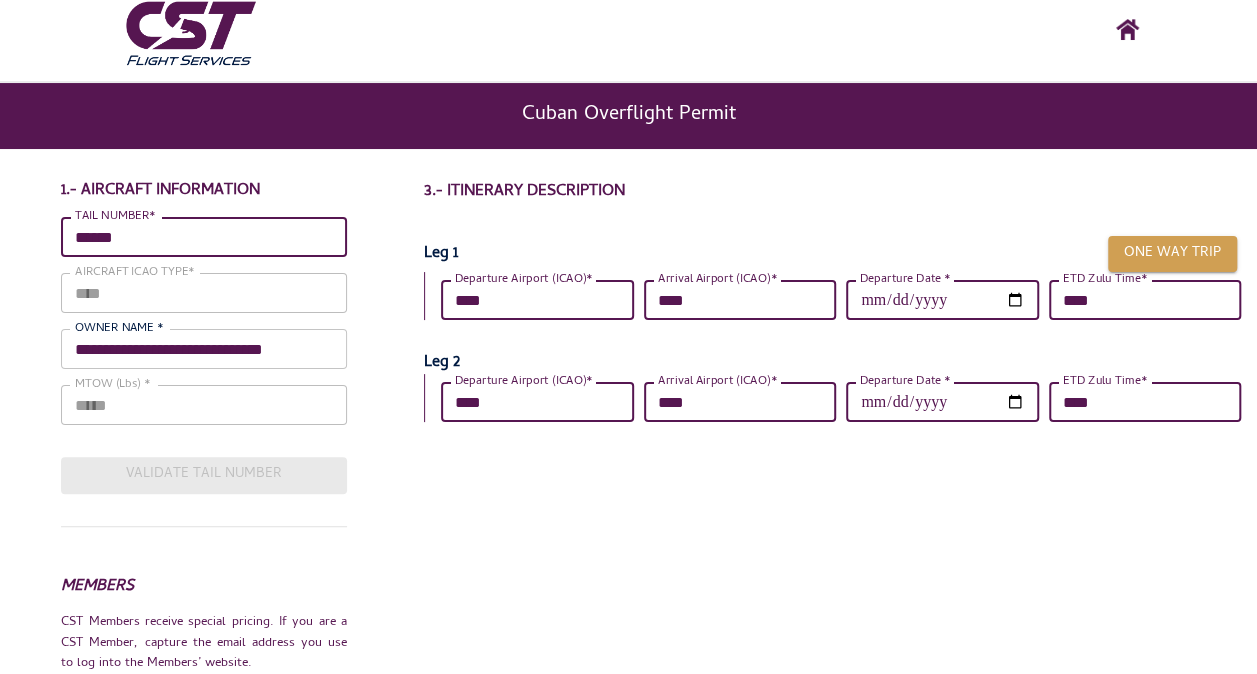 scroll, scrollTop: 40, scrollLeft: 0, axis: vertical 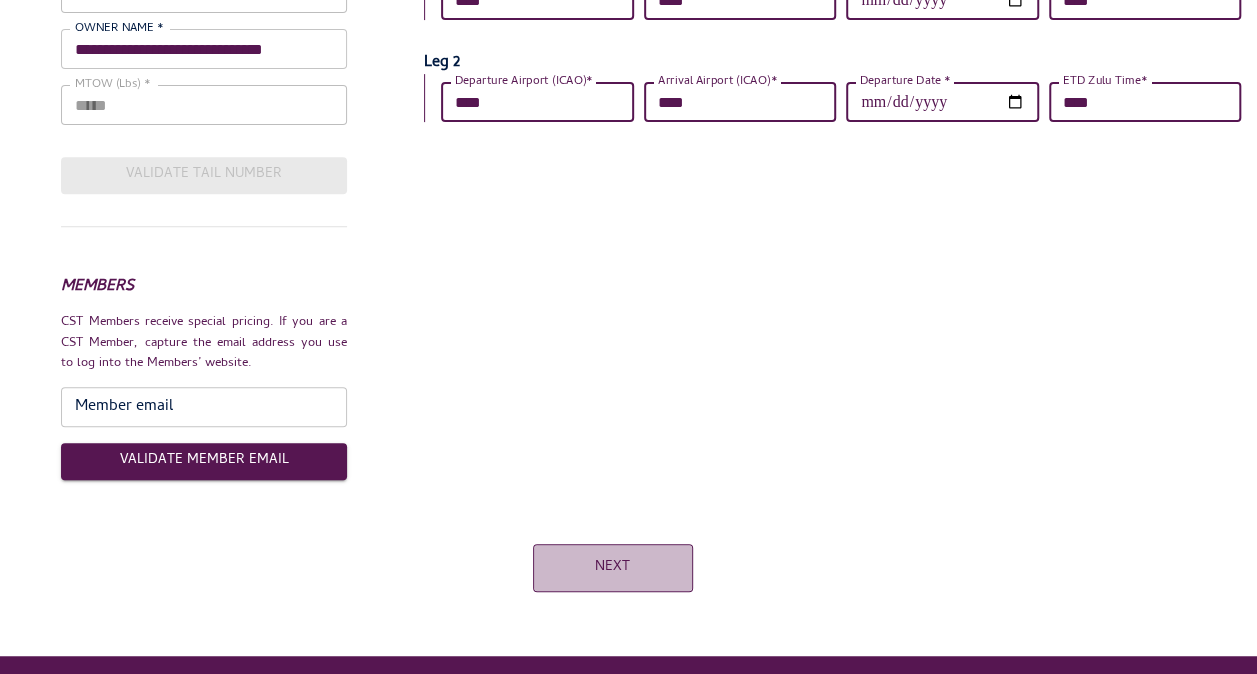 click on "Next" at bounding box center (613, 568) 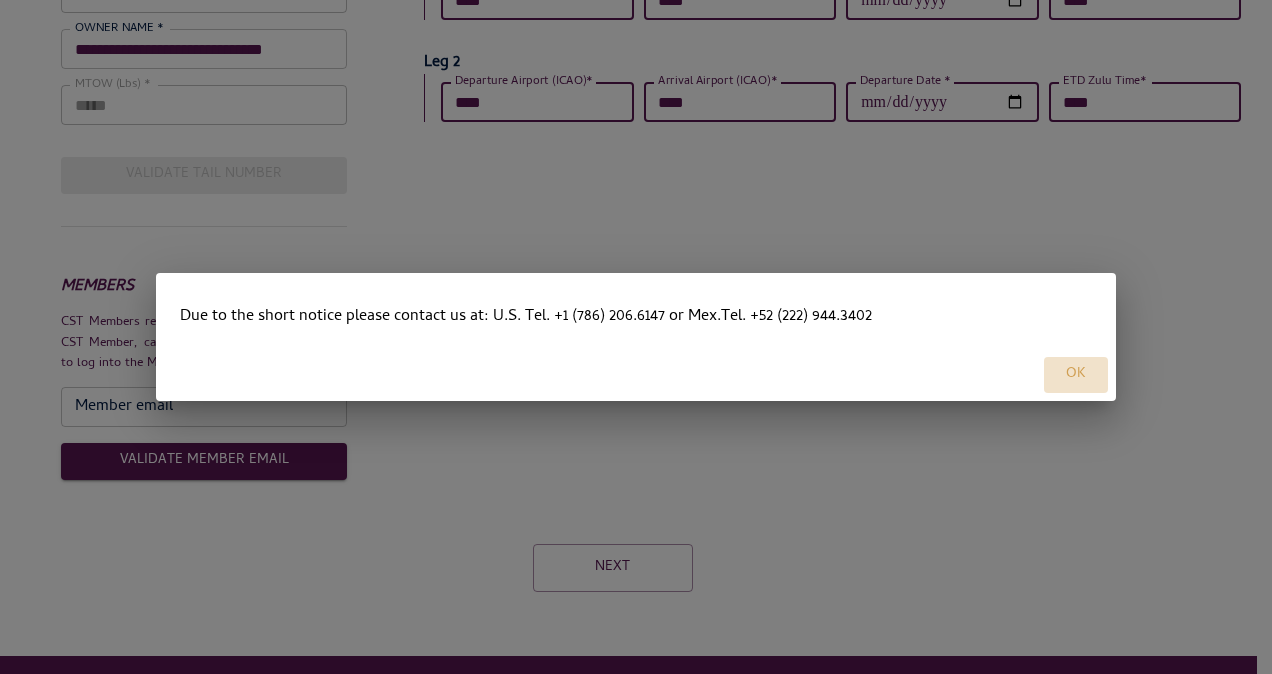 click on "OK" at bounding box center [1076, 375] 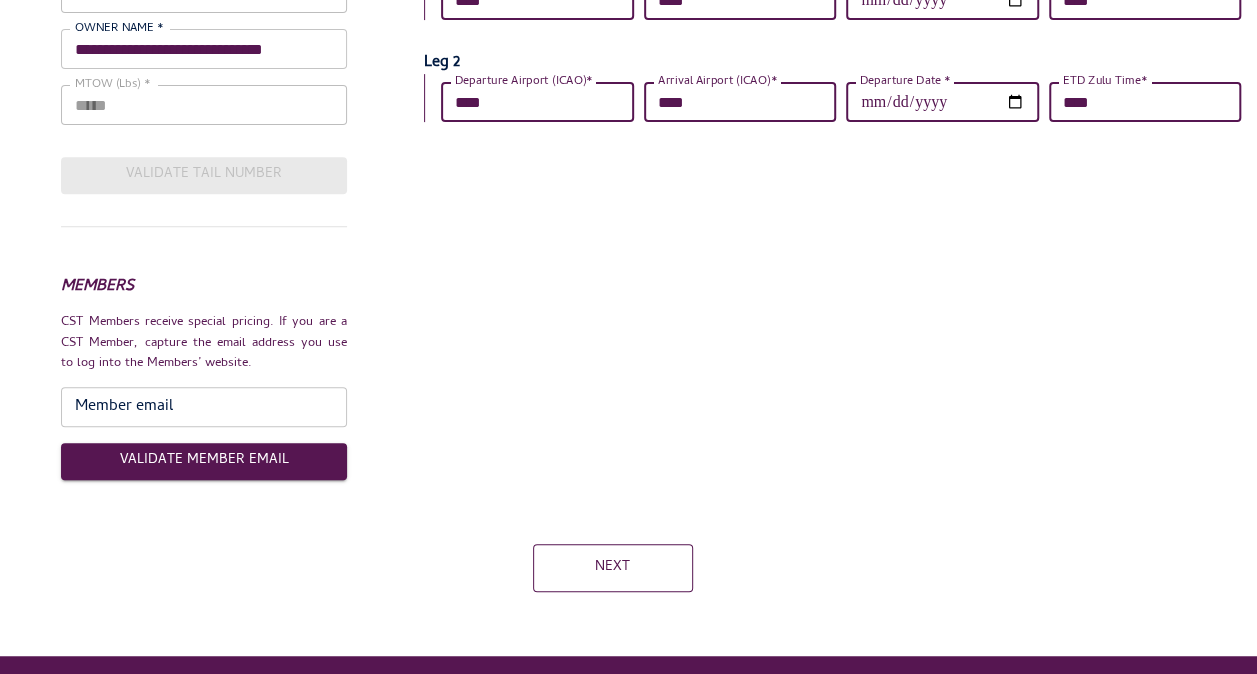 click on "Next" at bounding box center (613, 568) 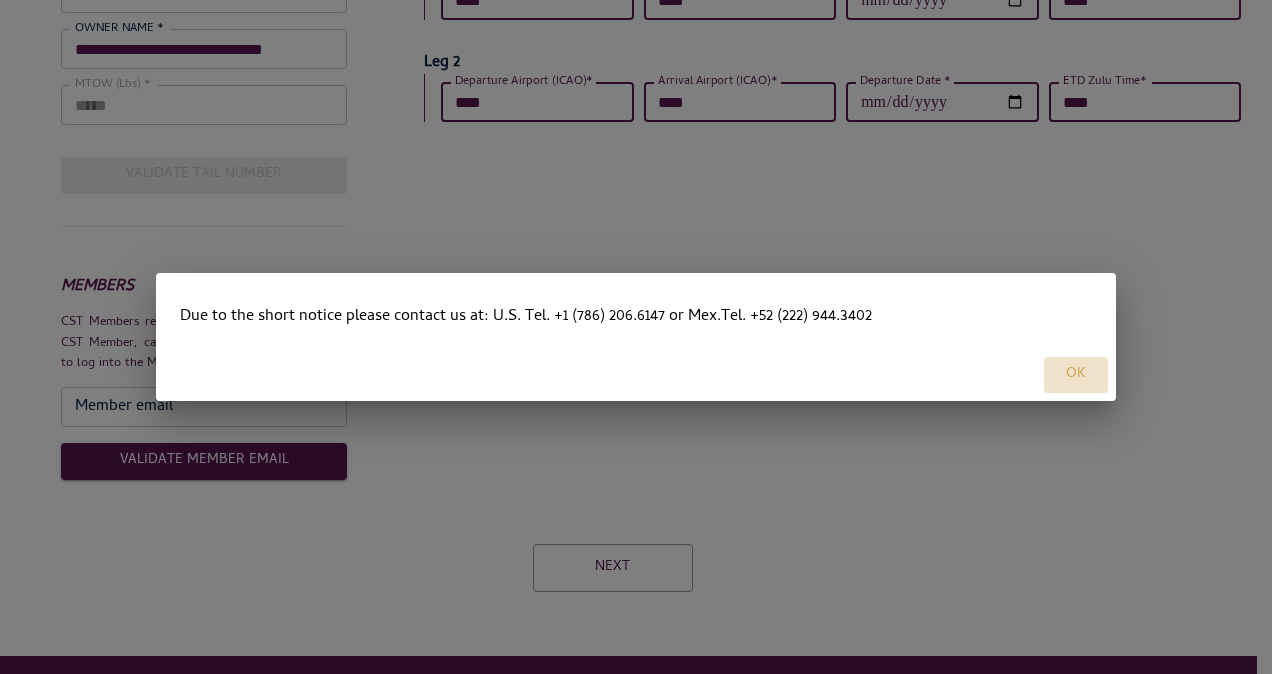 click on "OK" at bounding box center [1076, 375] 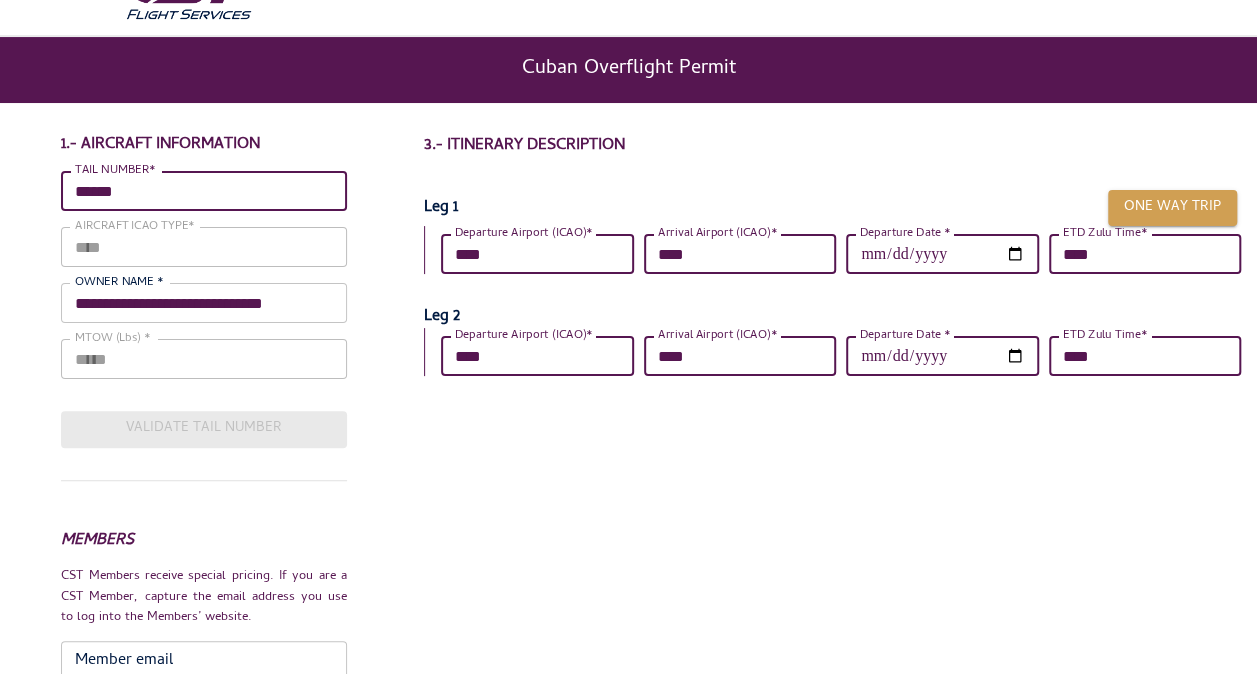 scroll, scrollTop: 0, scrollLeft: 0, axis: both 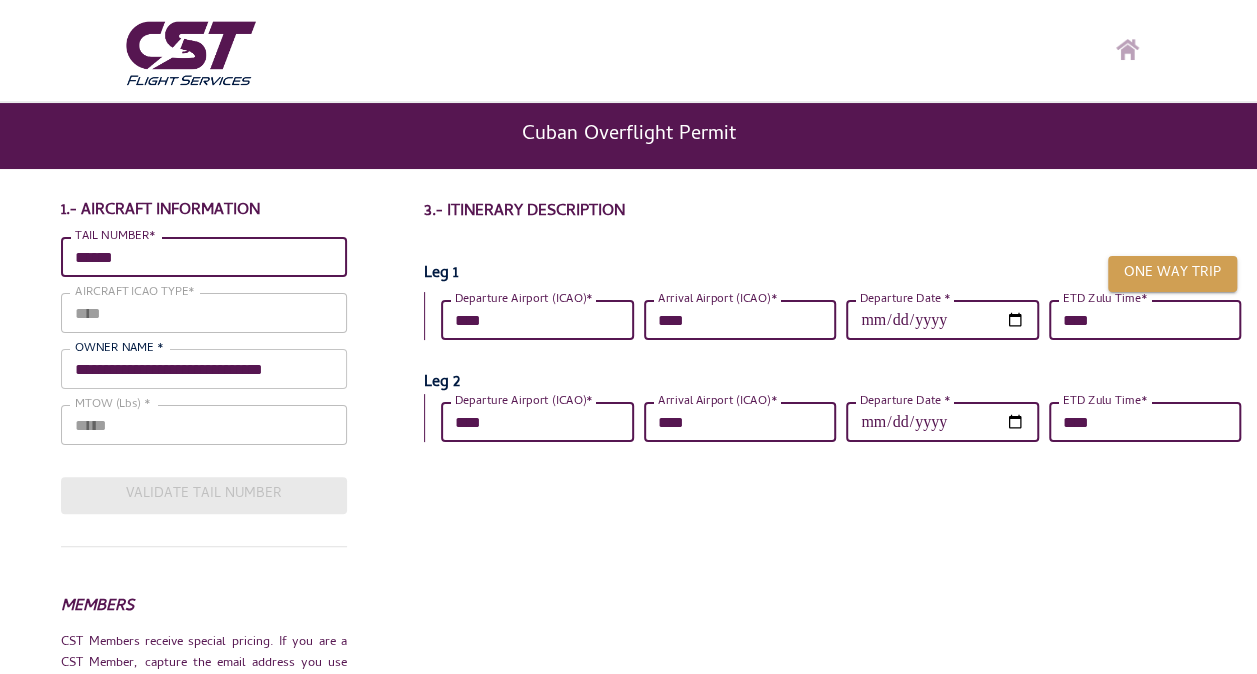 click at bounding box center [1127, 49] 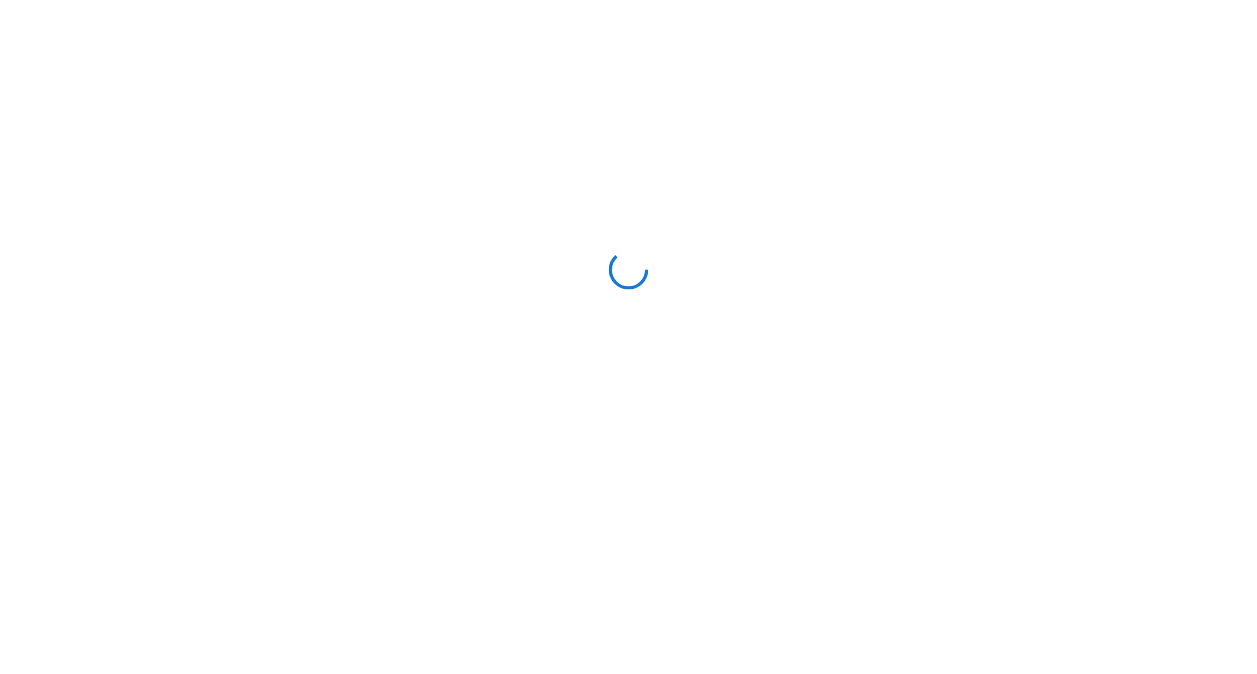 scroll, scrollTop: 0, scrollLeft: 0, axis: both 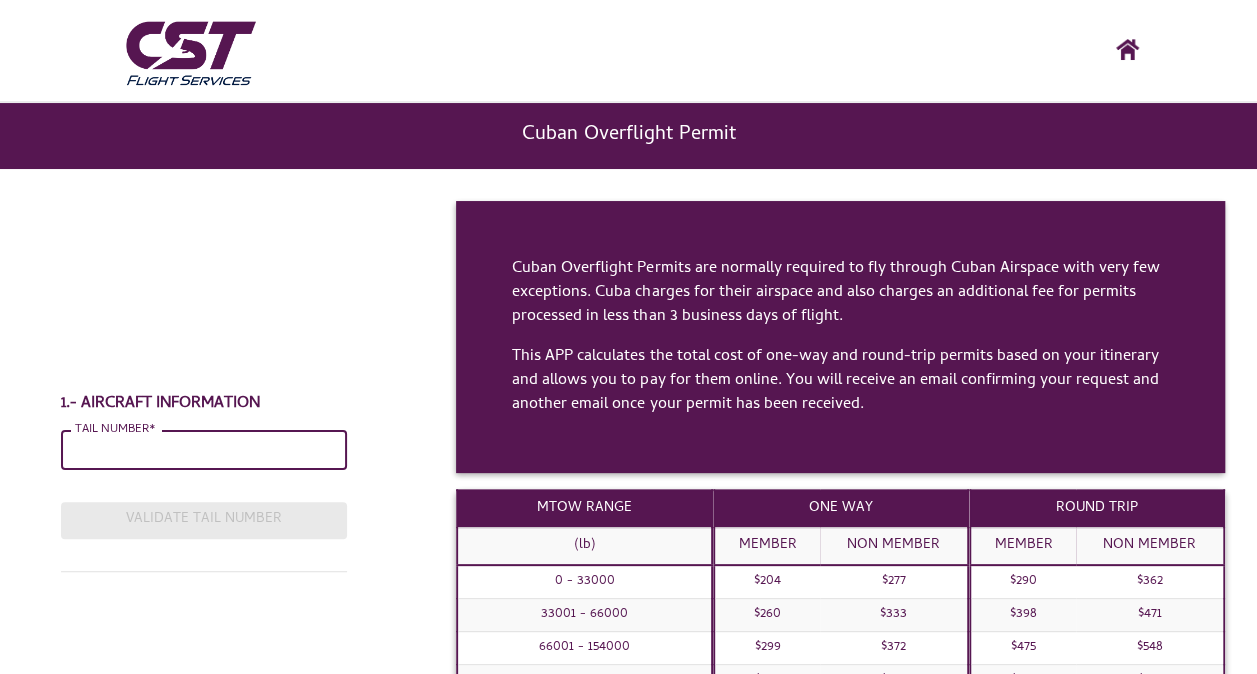 click on "TAIL NUMBER*" at bounding box center [204, 450] 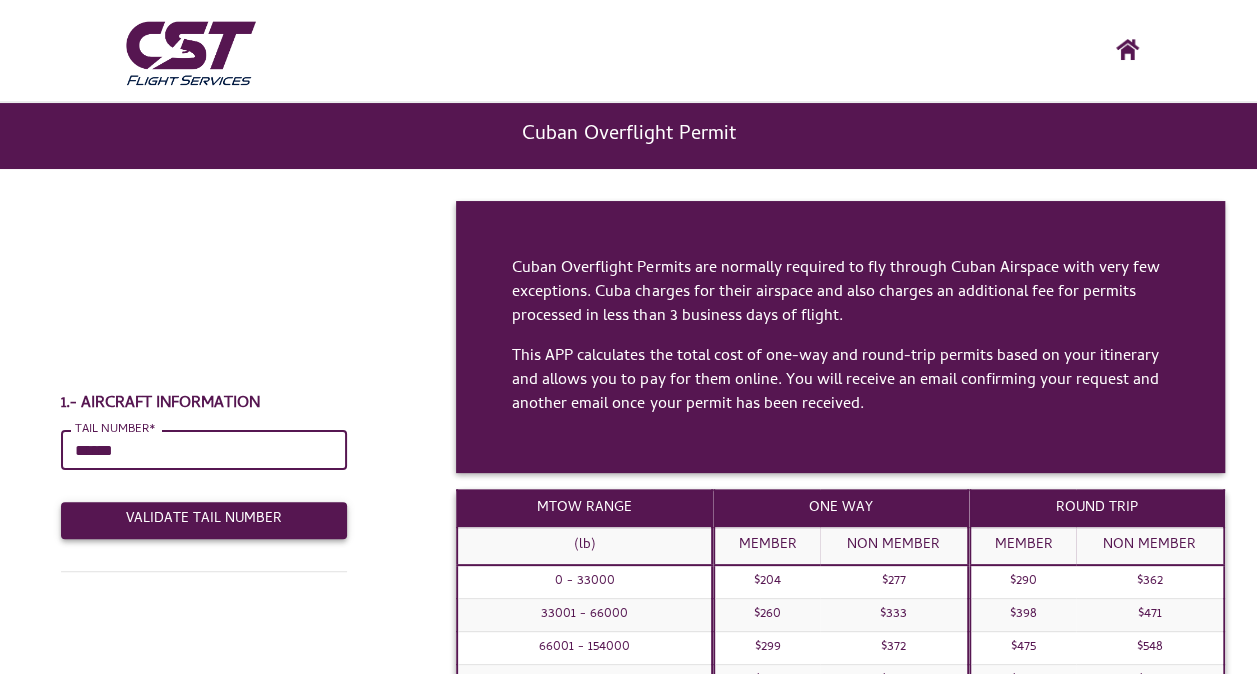 type on "******" 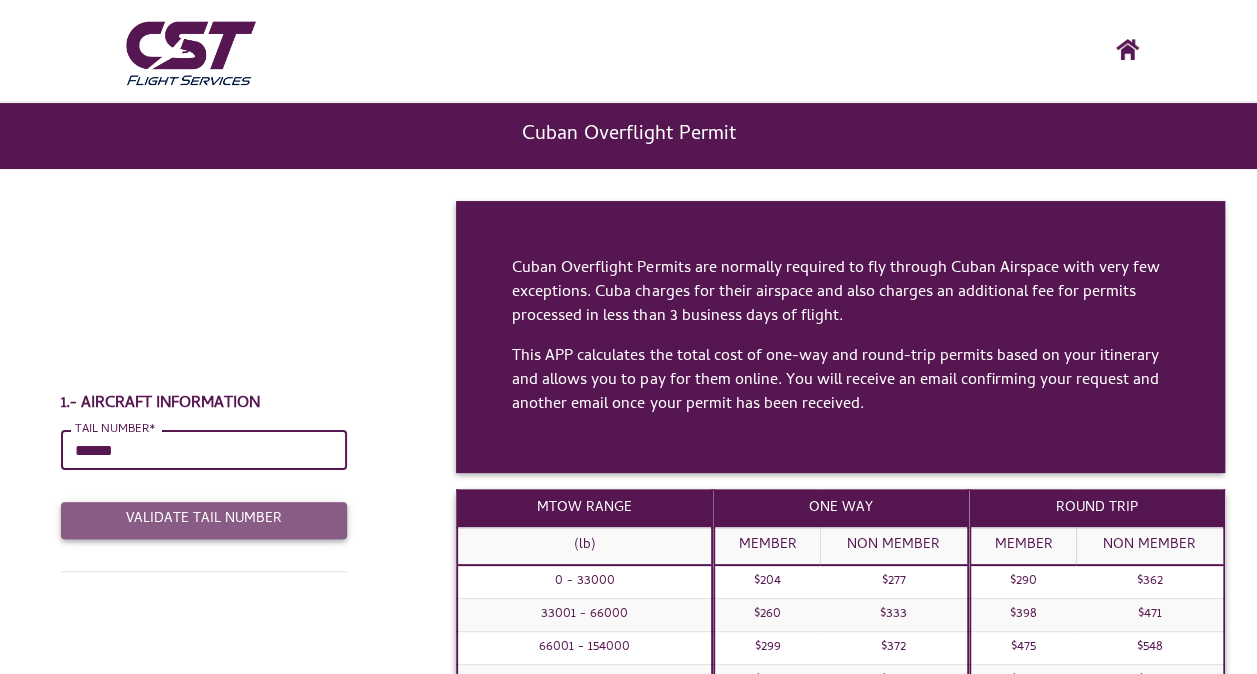 click on "Validate Tail Number" at bounding box center (204, 520) 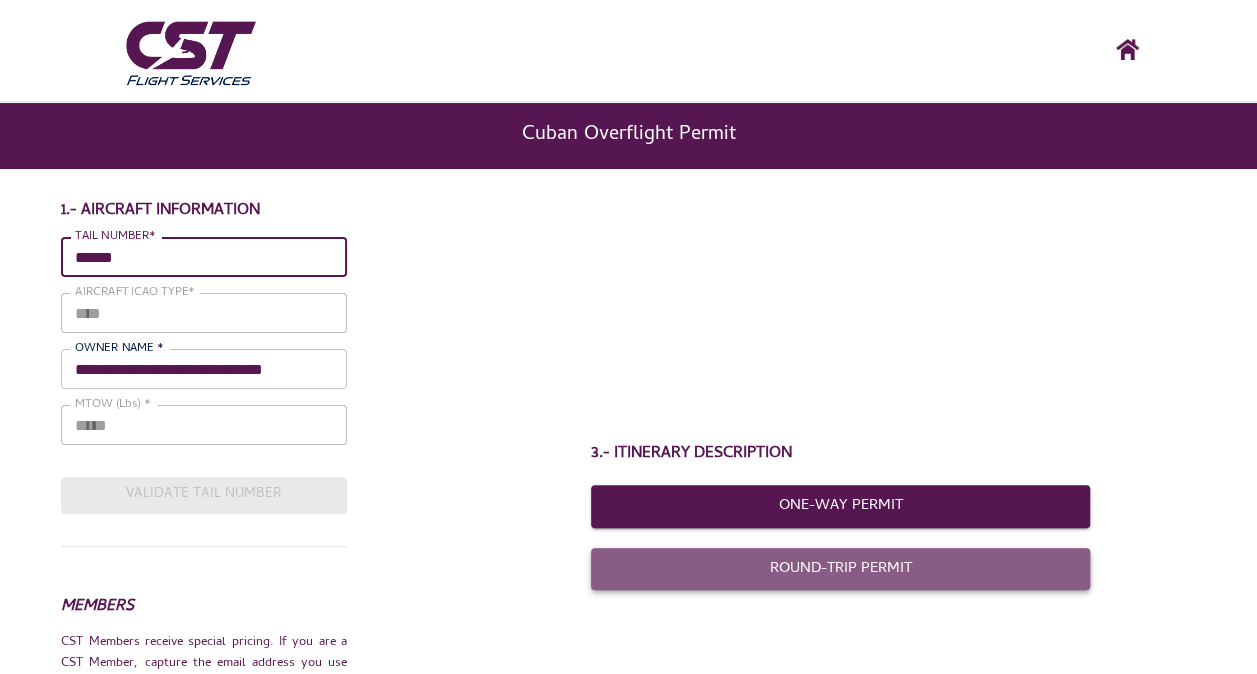 click on "Round-Trip Permit" at bounding box center (841, 569) 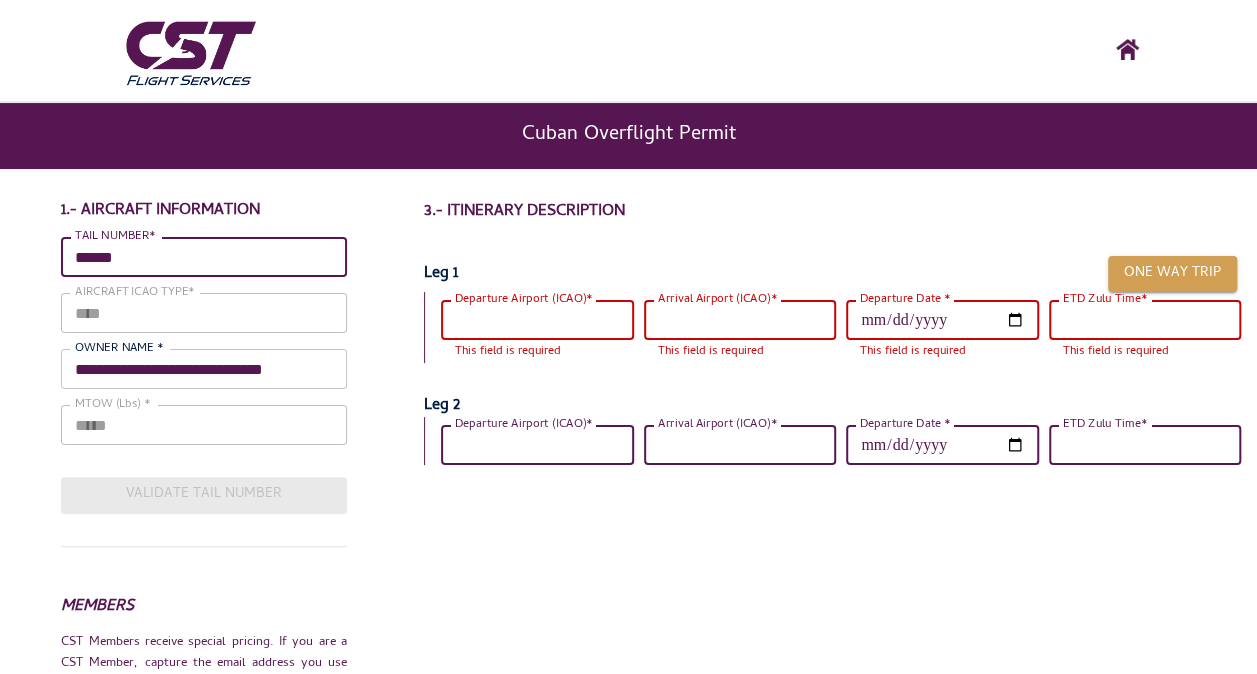 click on "Departure Airport (ICAO)*" at bounding box center (537, 320) 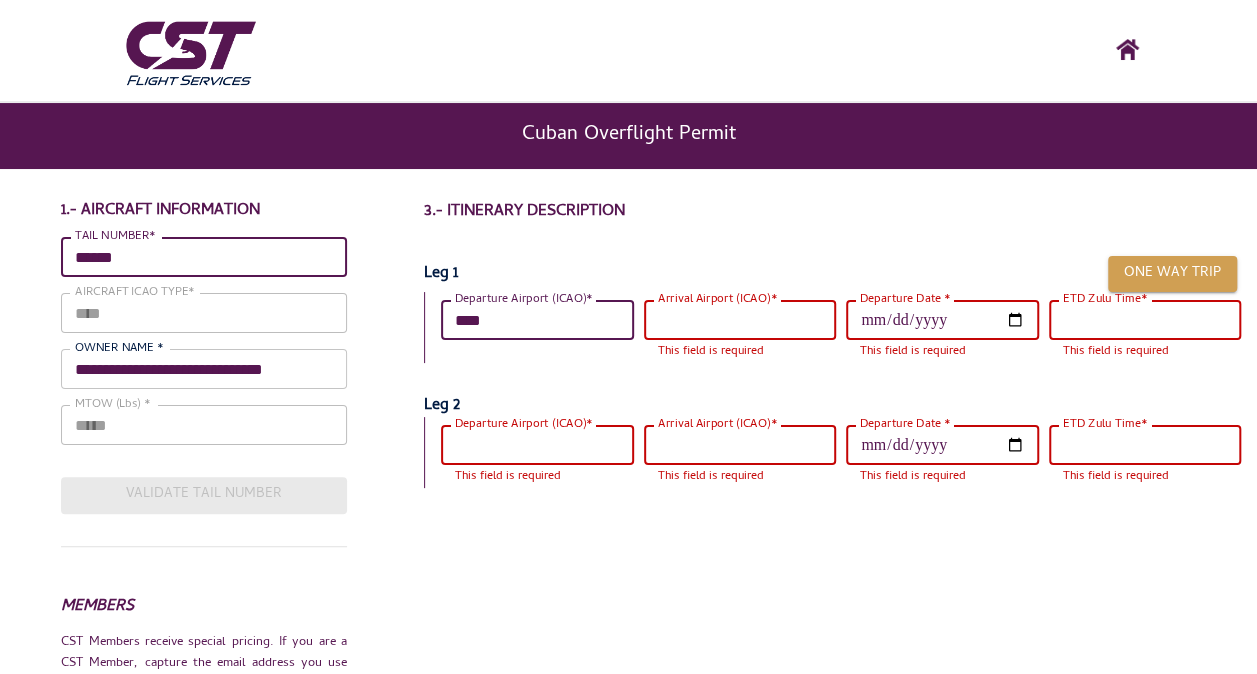 type on "****" 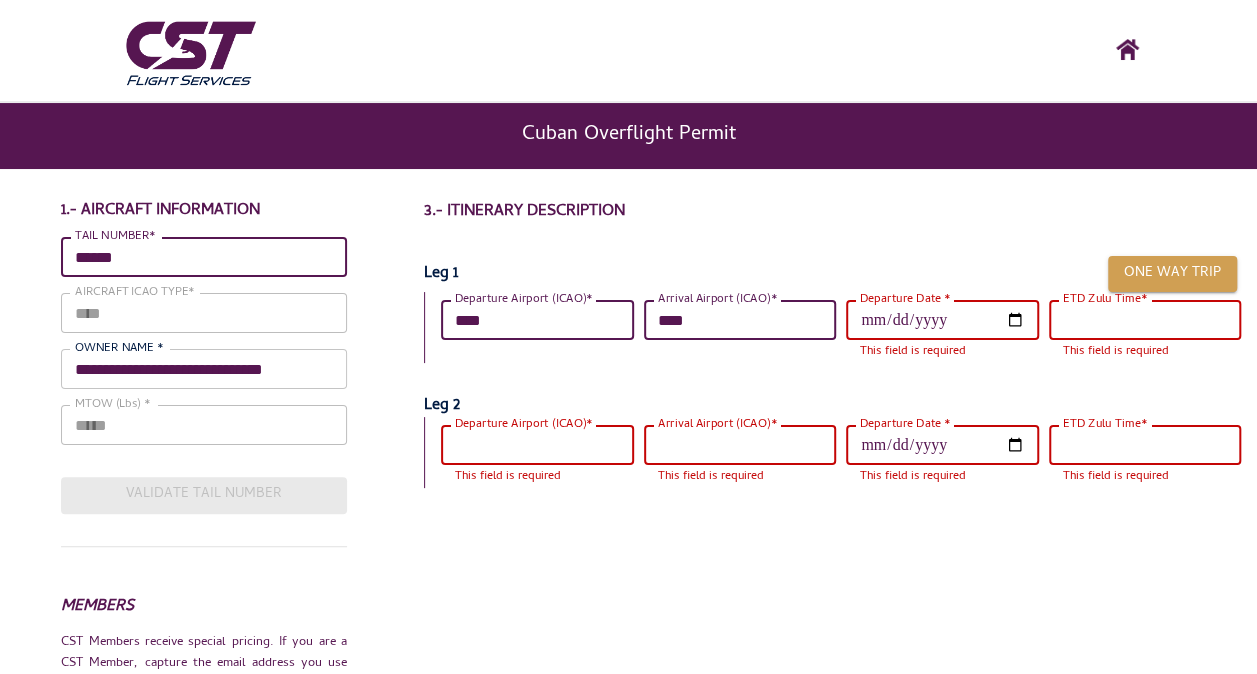 type on "****" 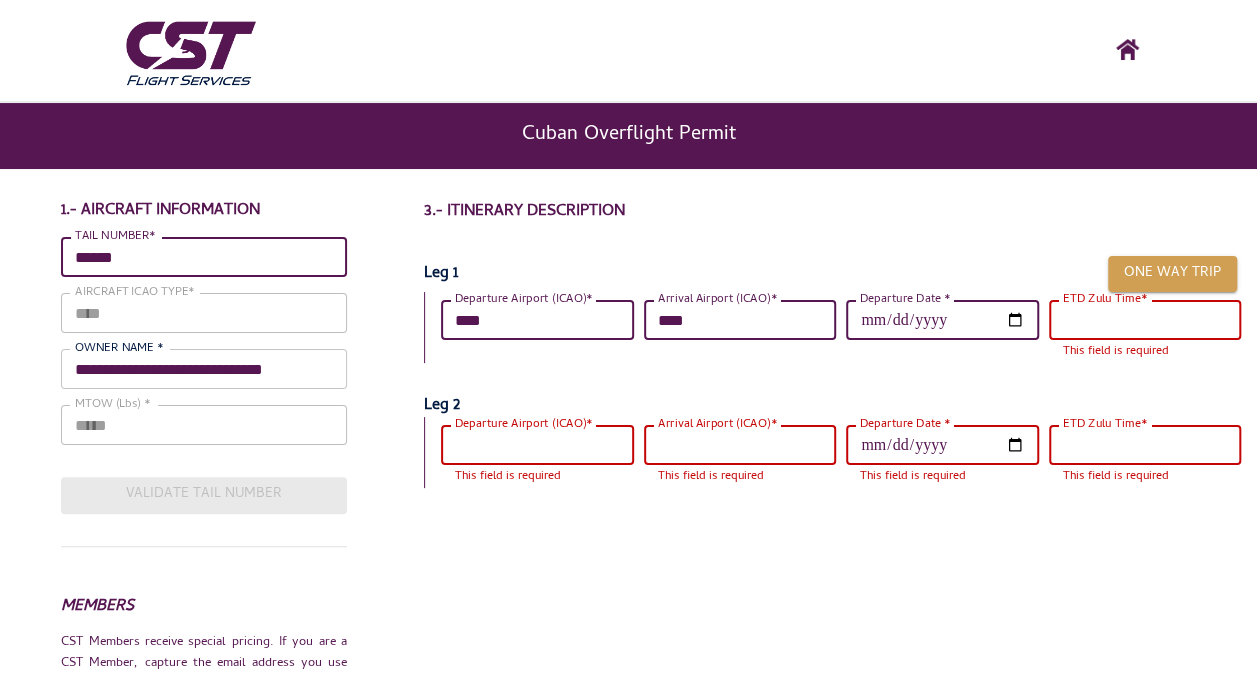type on "**********" 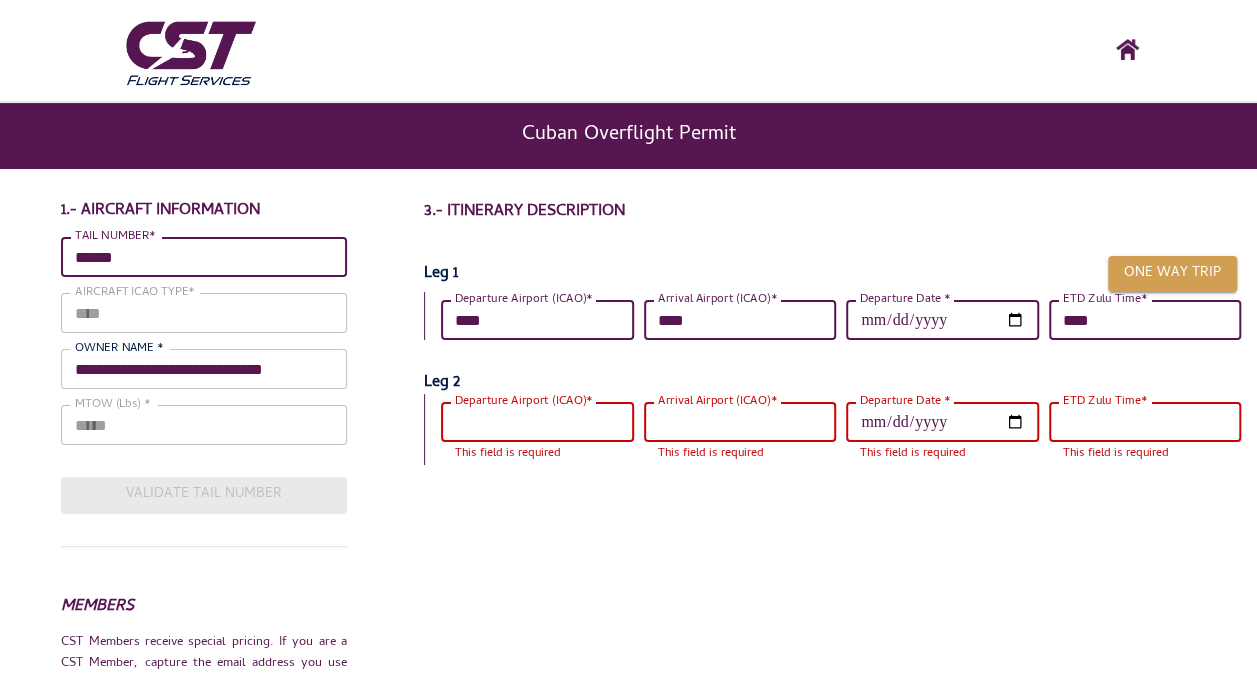 type on "****" 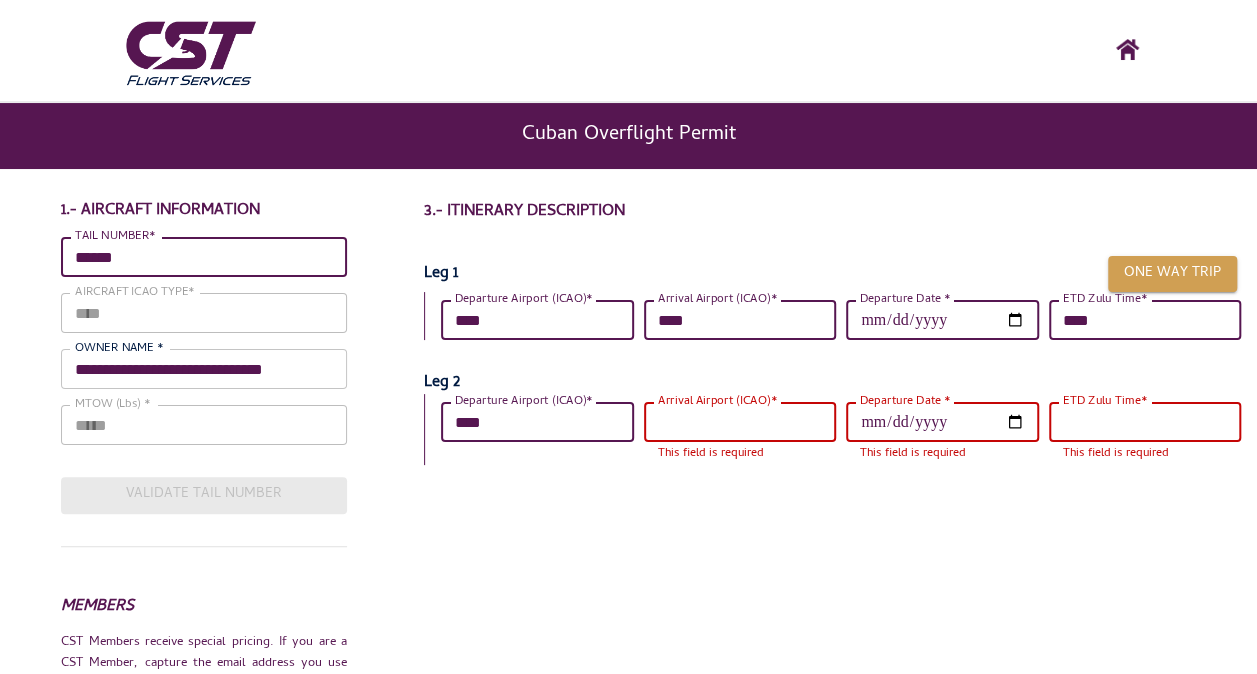 type on "****" 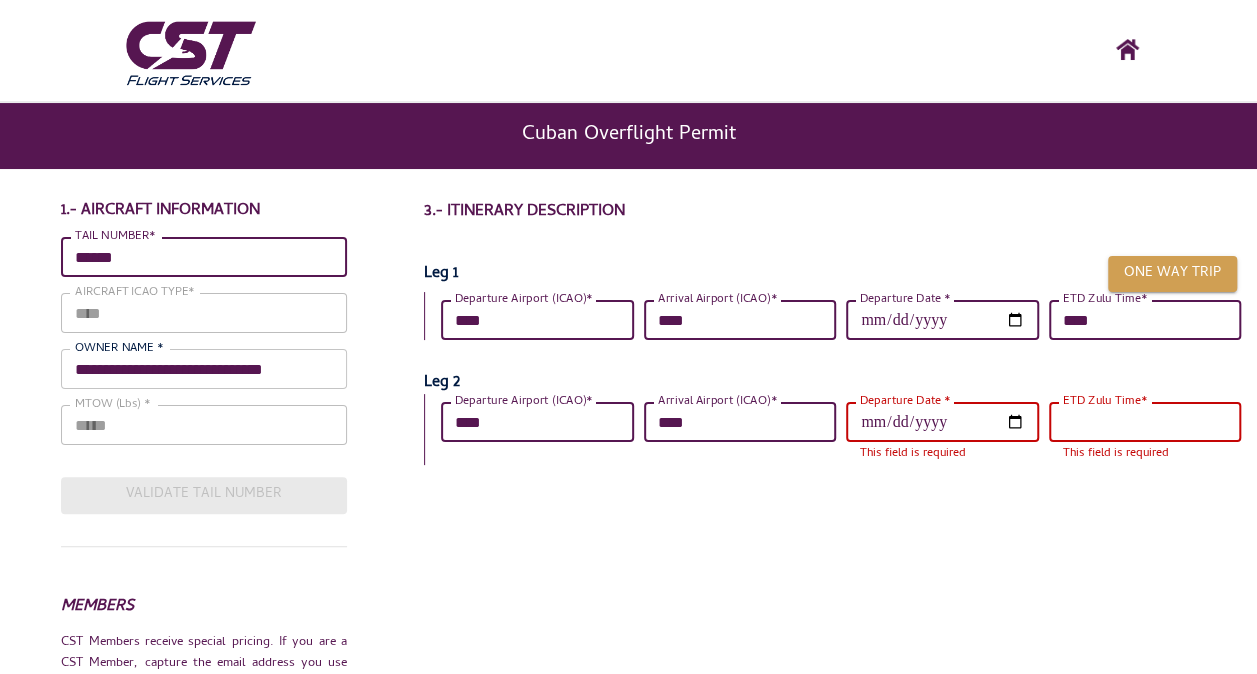 type on "****" 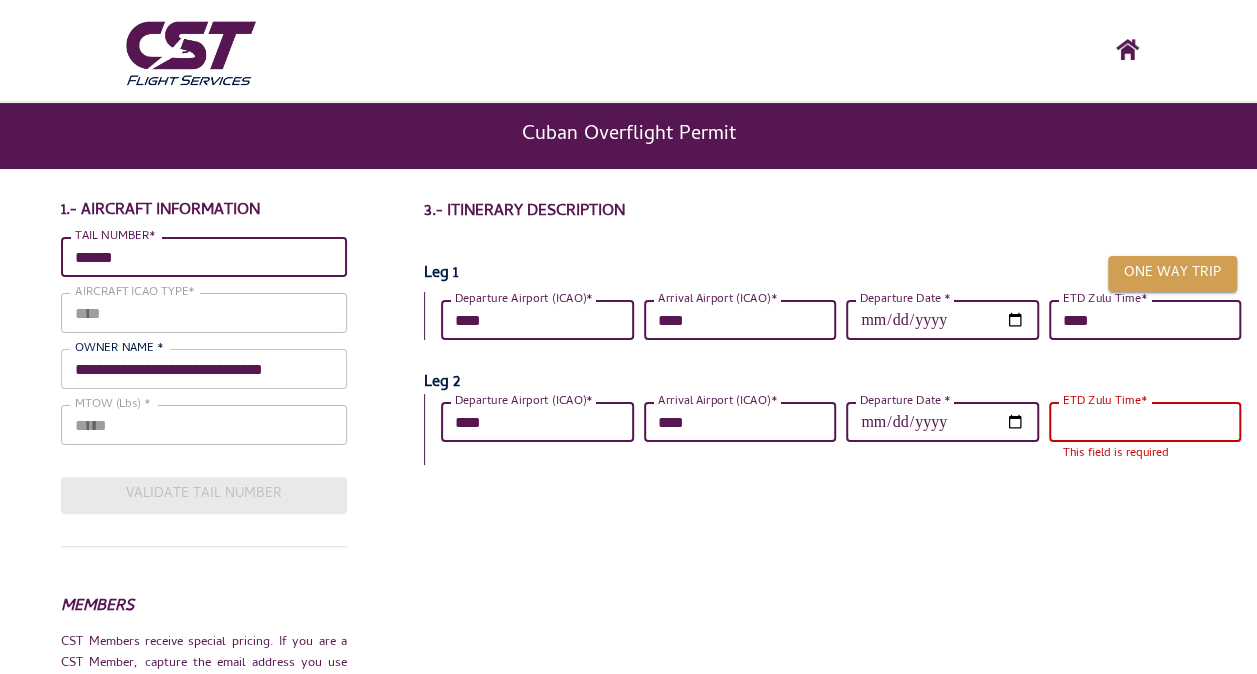 type on "**********" 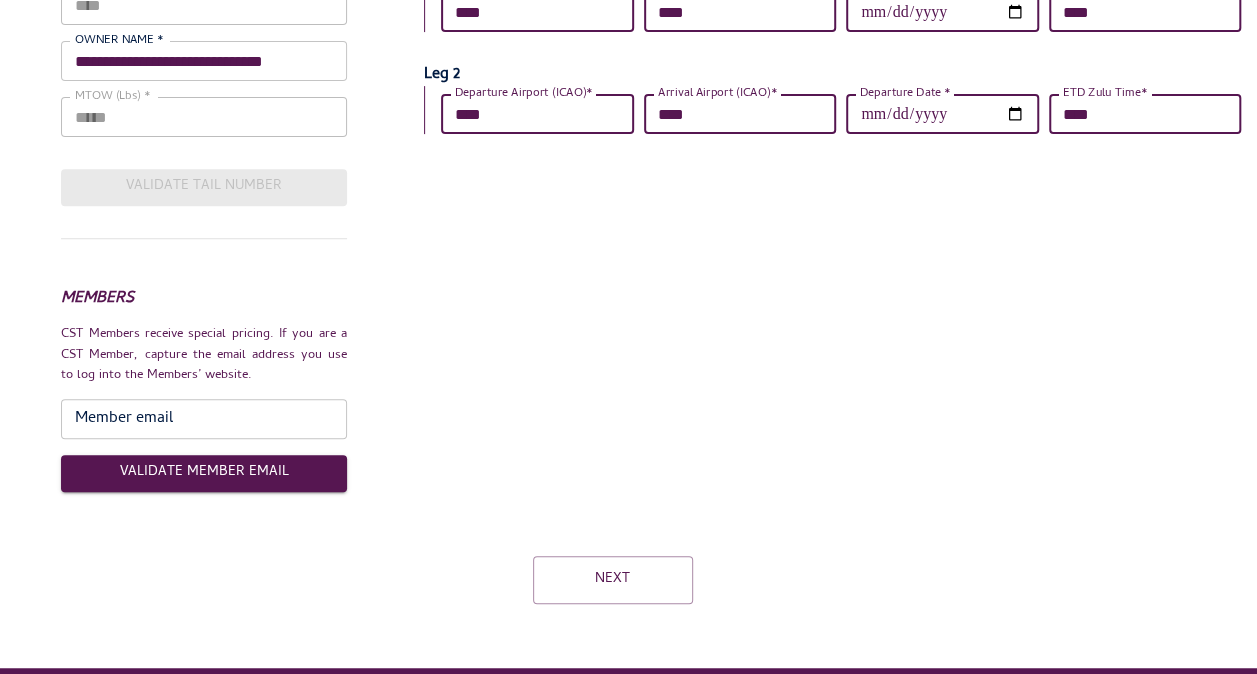 scroll, scrollTop: 320, scrollLeft: 0, axis: vertical 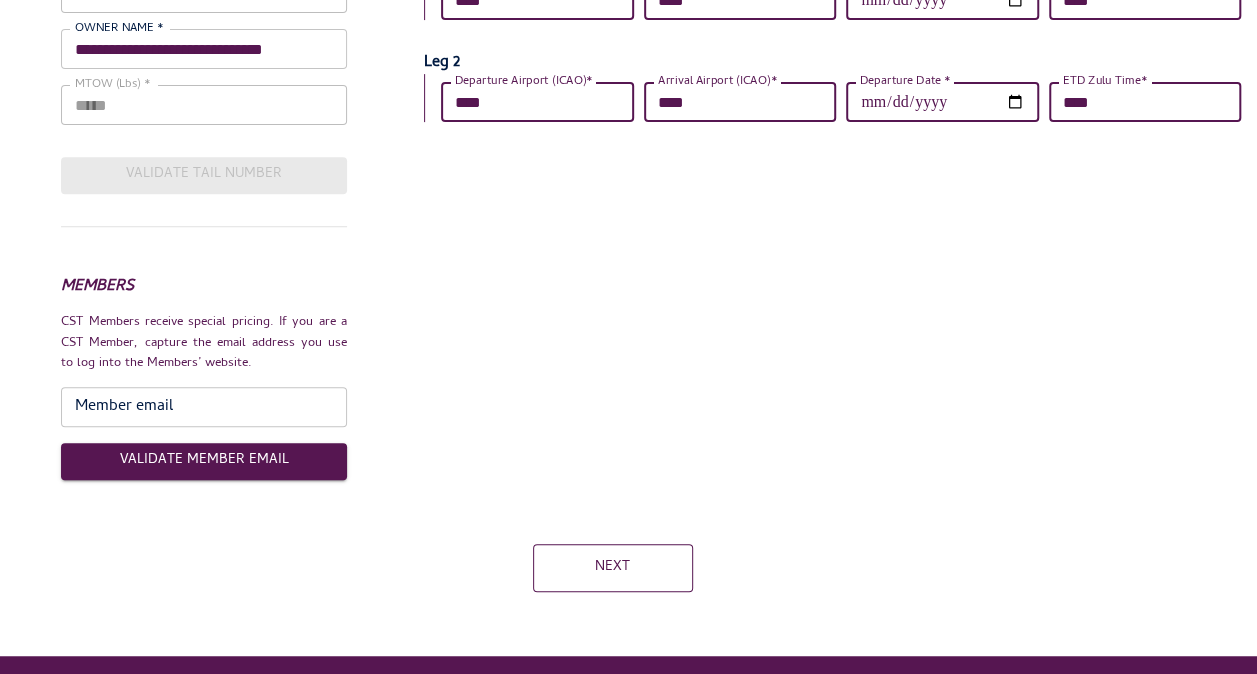 type on "****" 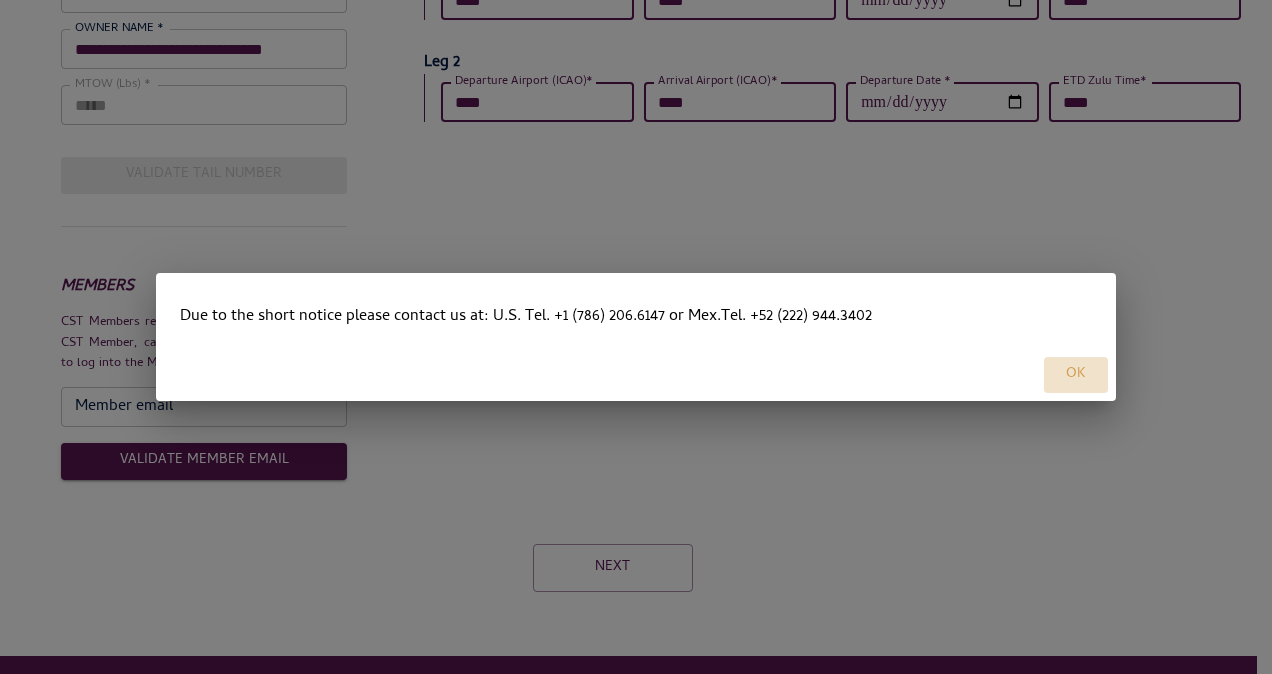 click on "OK" at bounding box center (1076, 375) 